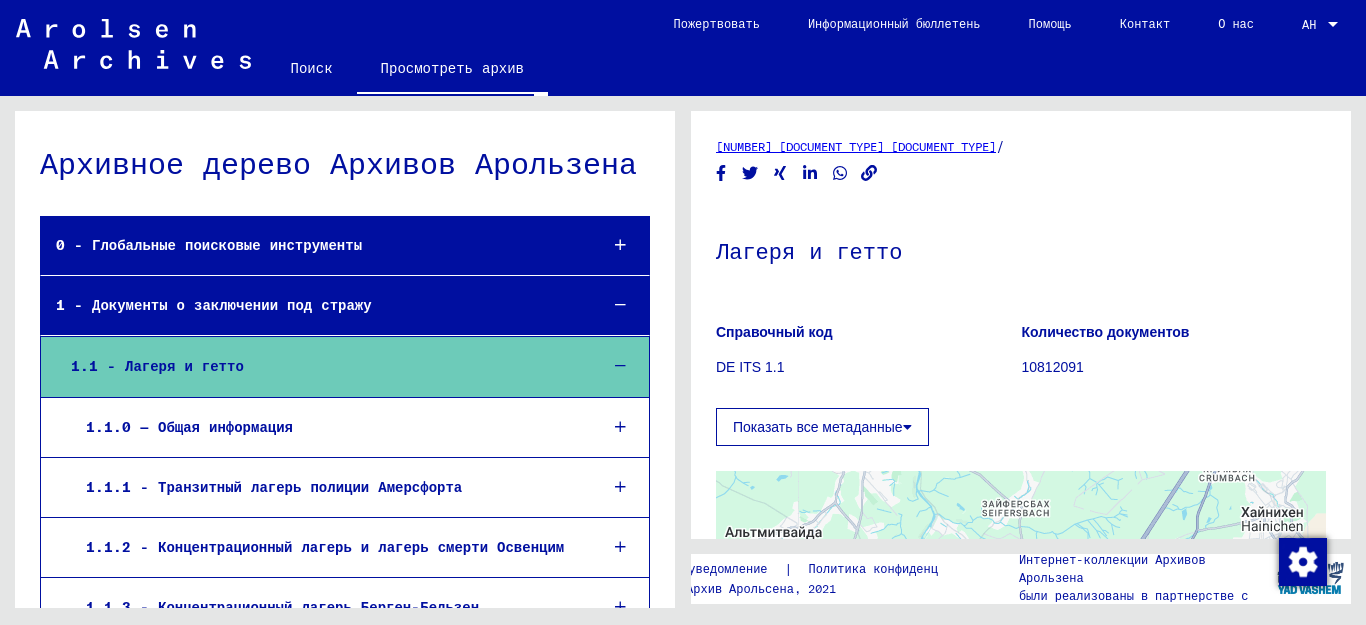 scroll, scrollTop: 0, scrollLeft: 0, axis: both 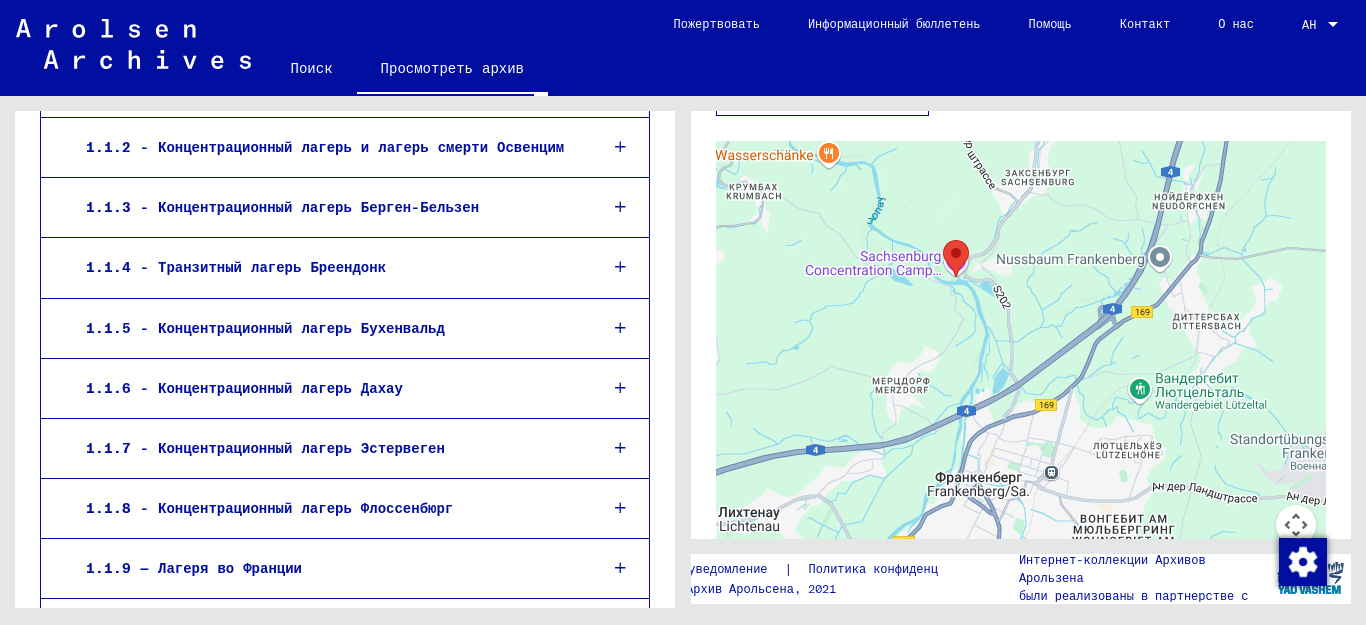 drag, startPoint x: 954, startPoint y: 441, endPoint x: 967, endPoint y: 324, distance: 117.72001 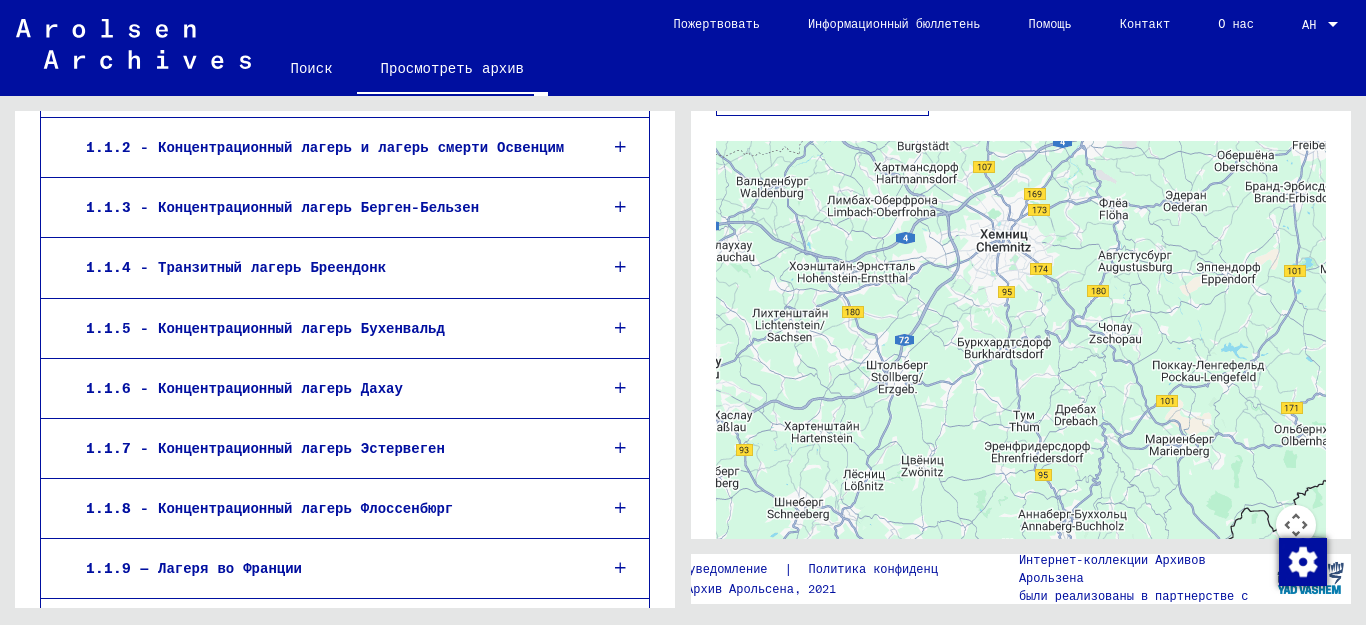 drag, startPoint x: 885, startPoint y: 371, endPoint x: 926, endPoint y: 272, distance: 107.15409 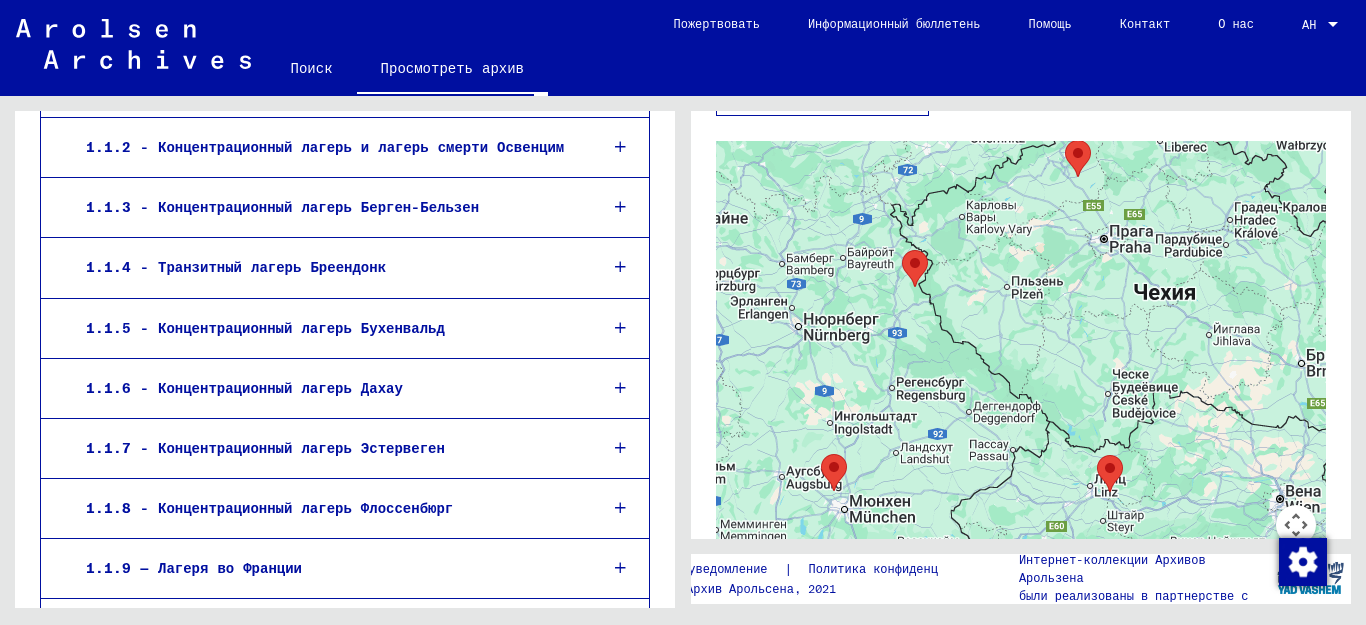 drag, startPoint x: 817, startPoint y: 498, endPoint x: 860, endPoint y: 346, distance: 157.96518 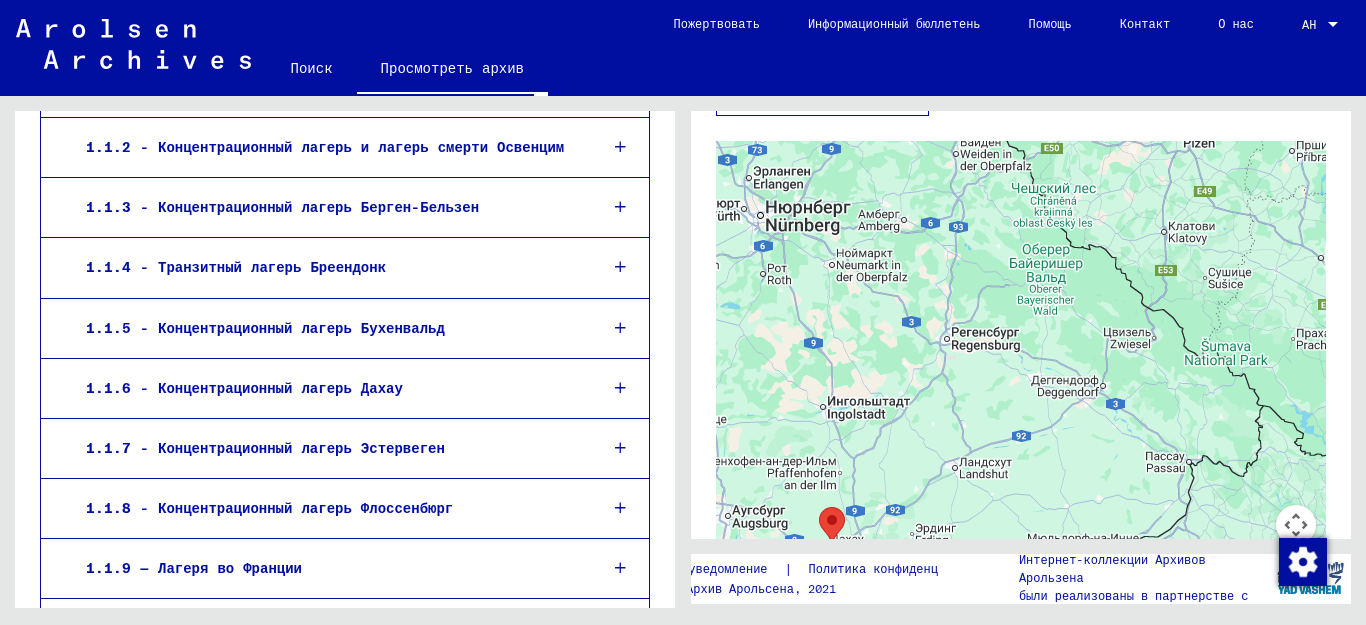 drag, startPoint x: 944, startPoint y: 322, endPoint x: 979, endPoint y: 146, distance: 179.44637 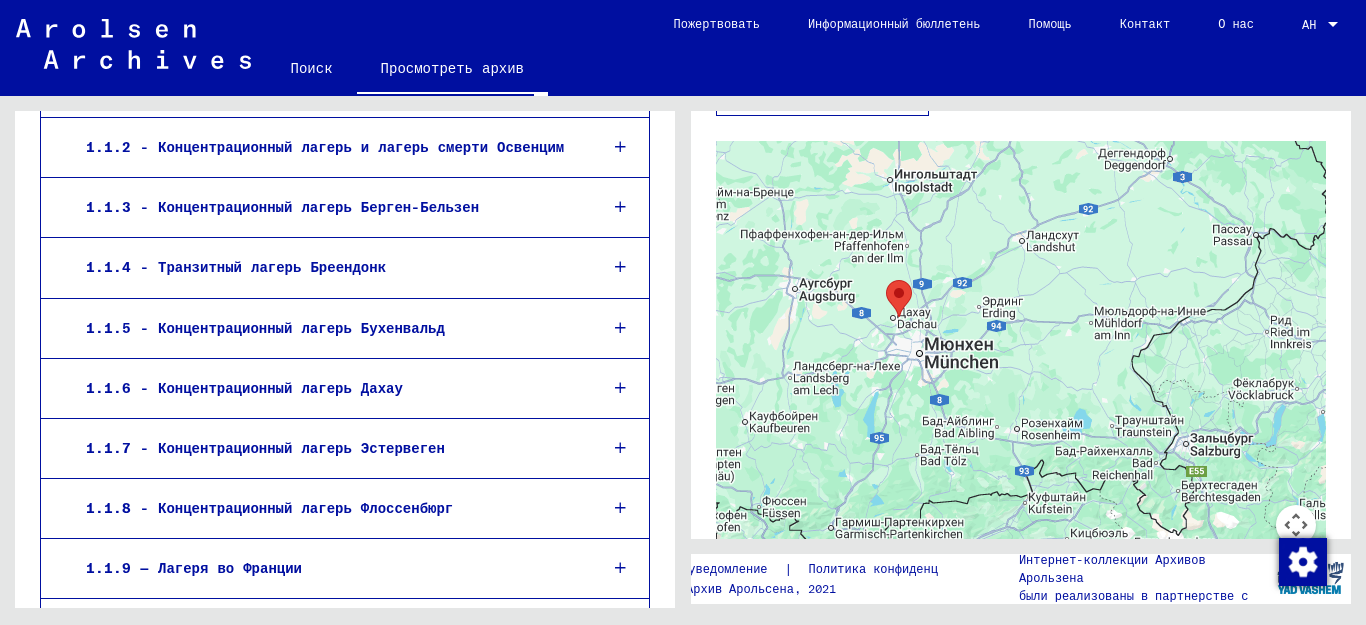drag, startPoint x: 936, startPoint y: 401, endPoint x: 998, endPoint y: 215, distance: 196.06122 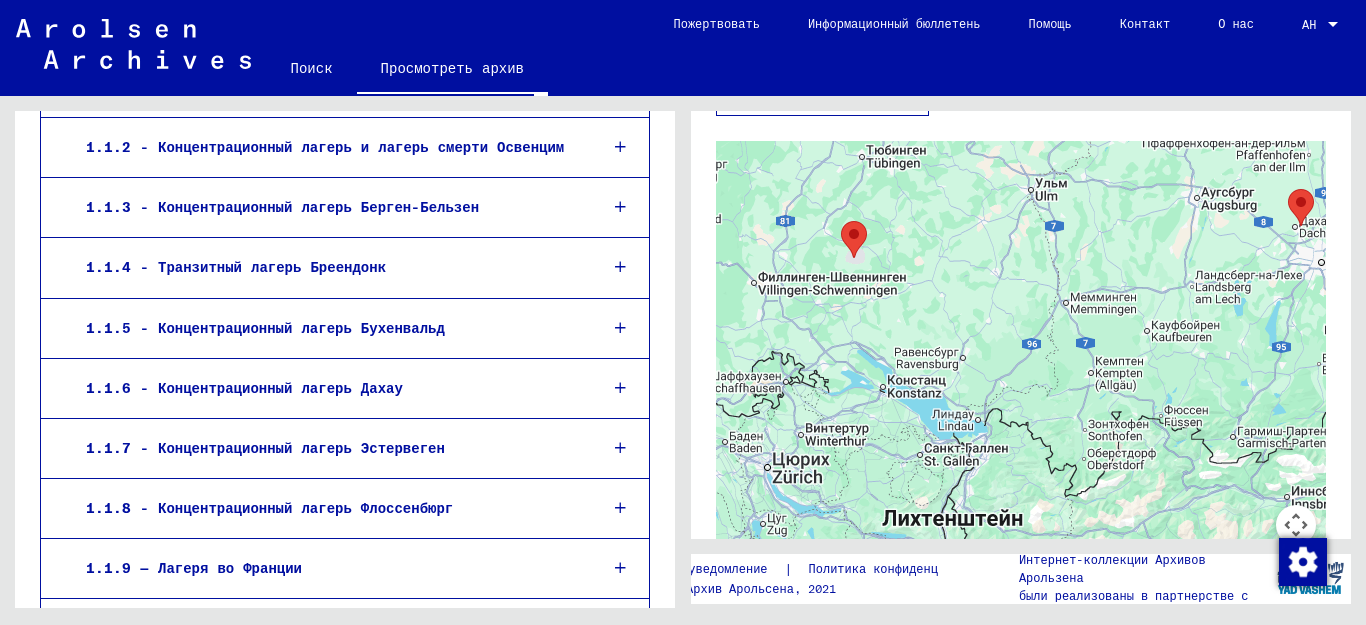 drag, startPoint x: 804, startPoint y: 394, endPoint x: 1211, endPoint y: 301, distance: 417.4901 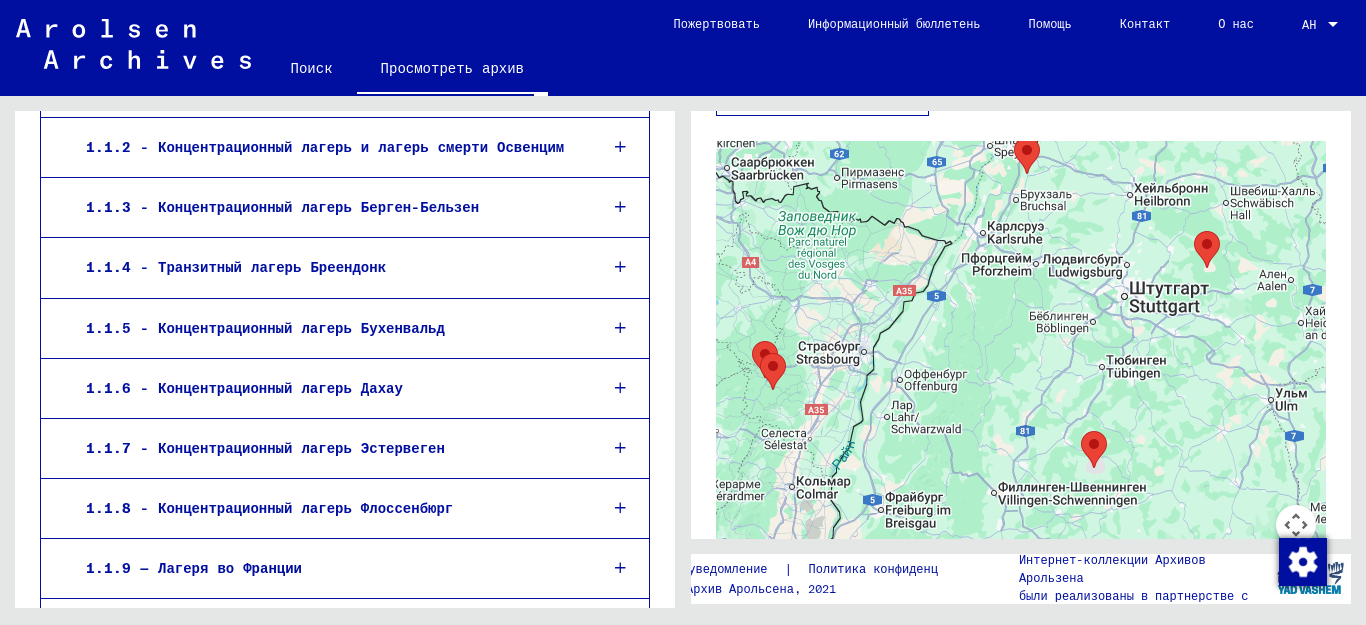 drag, startPoint x: 903, startPoint y: 303, endPoint x: 1149, endPoint y: 514, distance: 324.09412 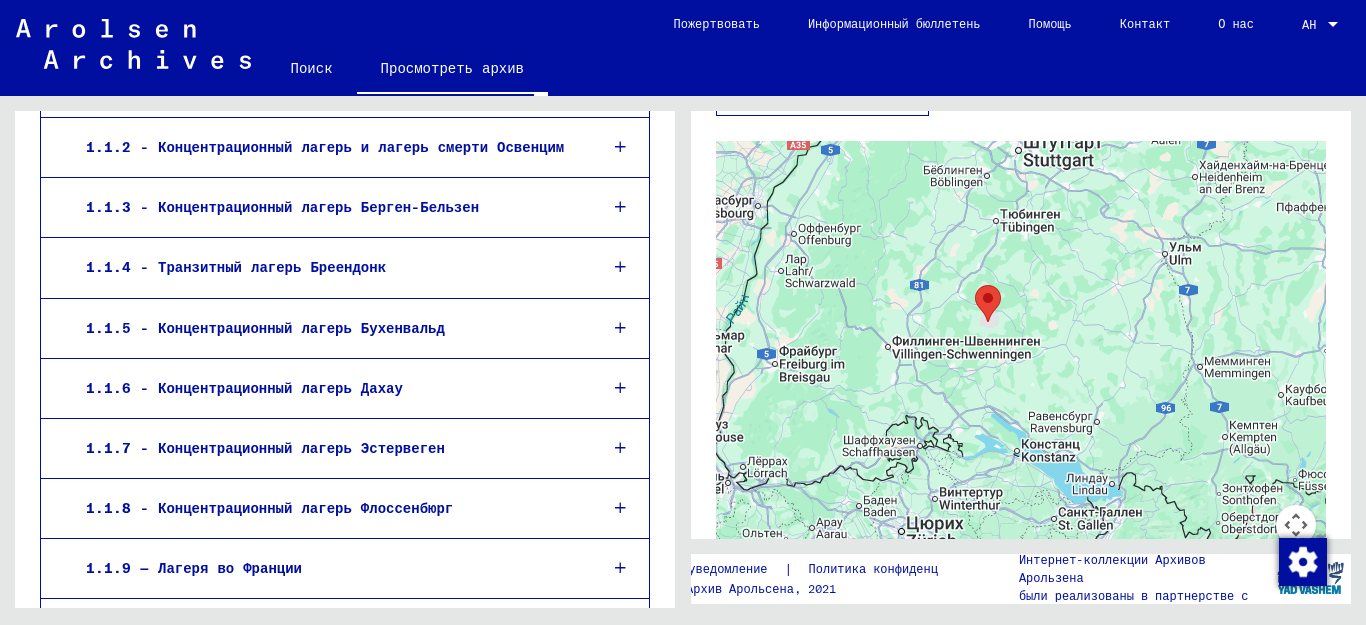 drag, startPoint x: 1154, startPoint y: 450, endPoint x: 1046, endPoint y: 301, distance: 184.02446 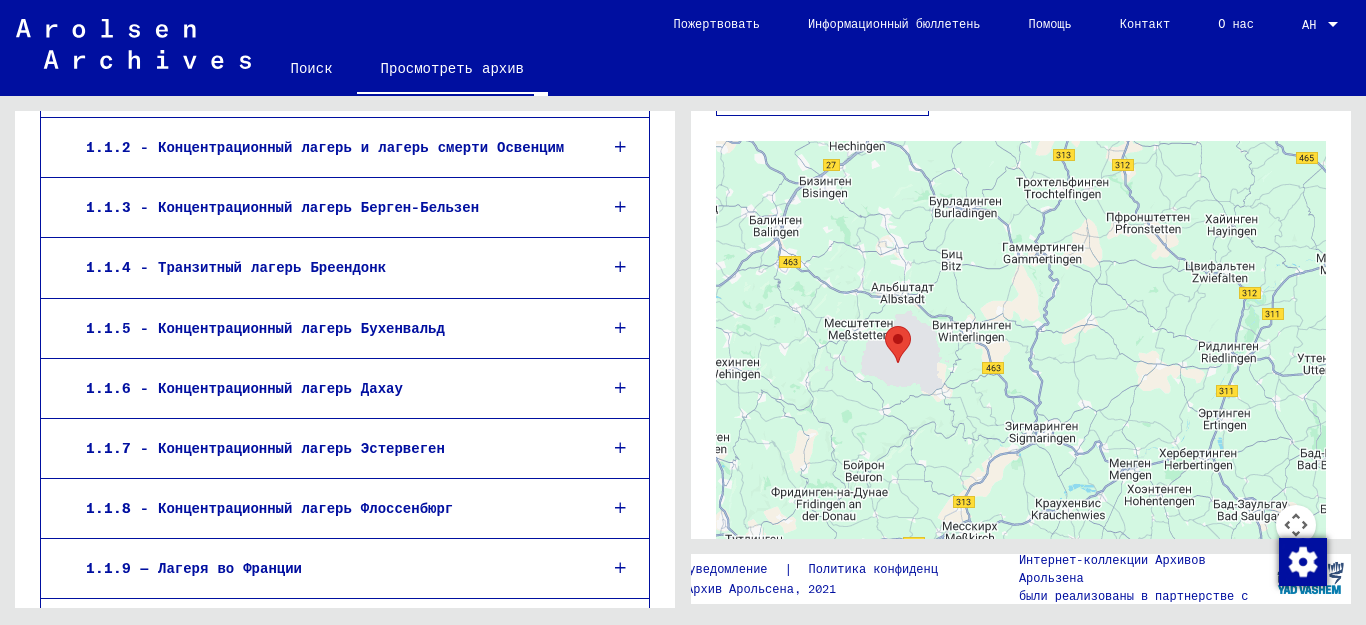 drag, startPoint x: 841, startPoint y: 431, endPoint x: 945, endPoint y: 402, distance: 107.96759 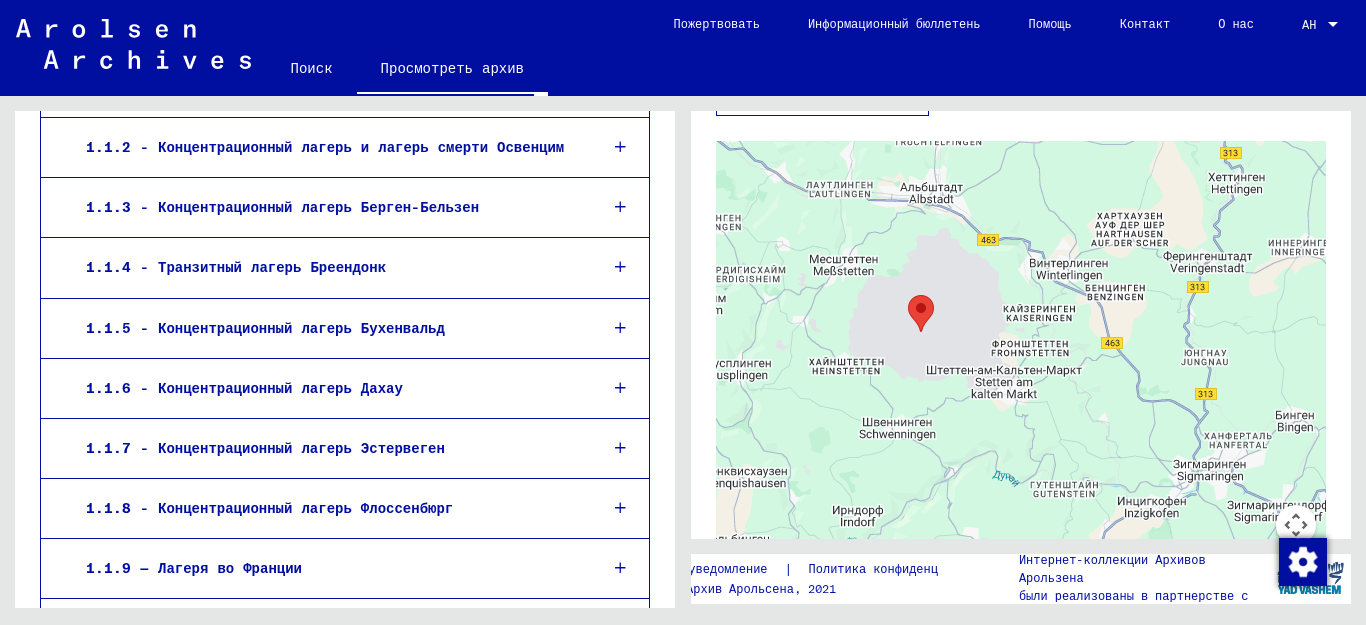 drag, startPoint x: 816, startPoint y: 402, endPoint x: 895, endPoint y: 401, distance: 79.00633 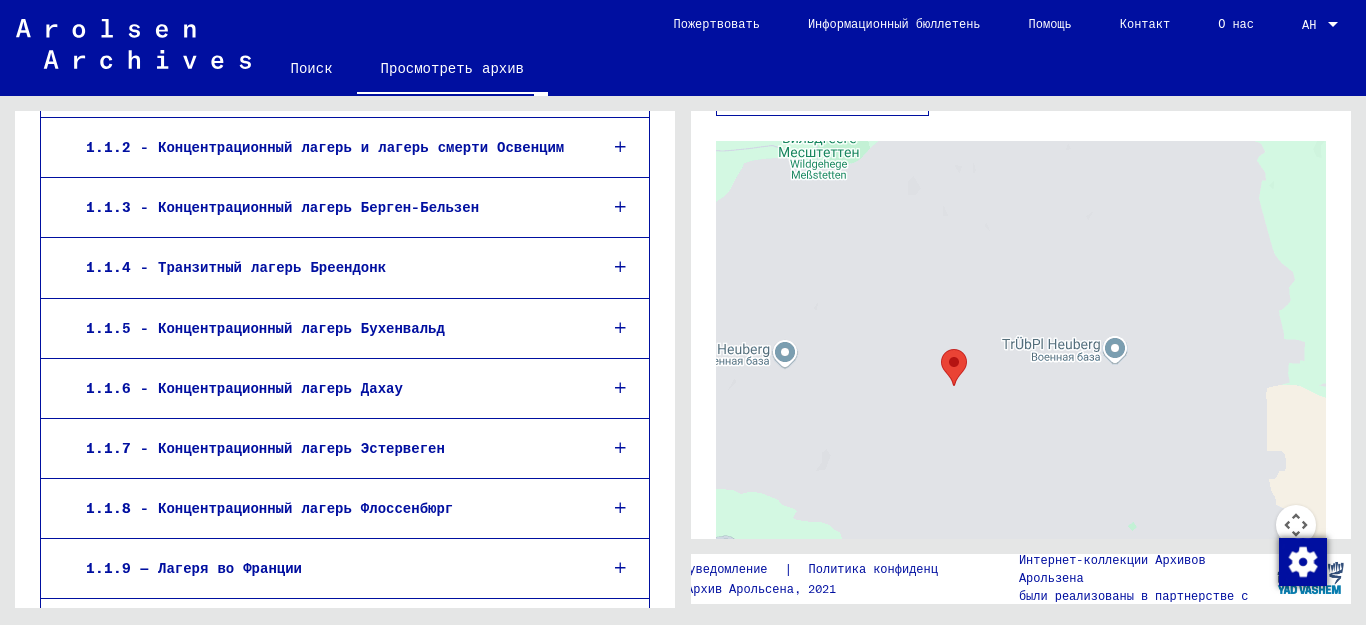 drag, startPoint x: 899, startPoint y: 286, endPoint x: 874, endPoint y: 486, distance: 201.55644 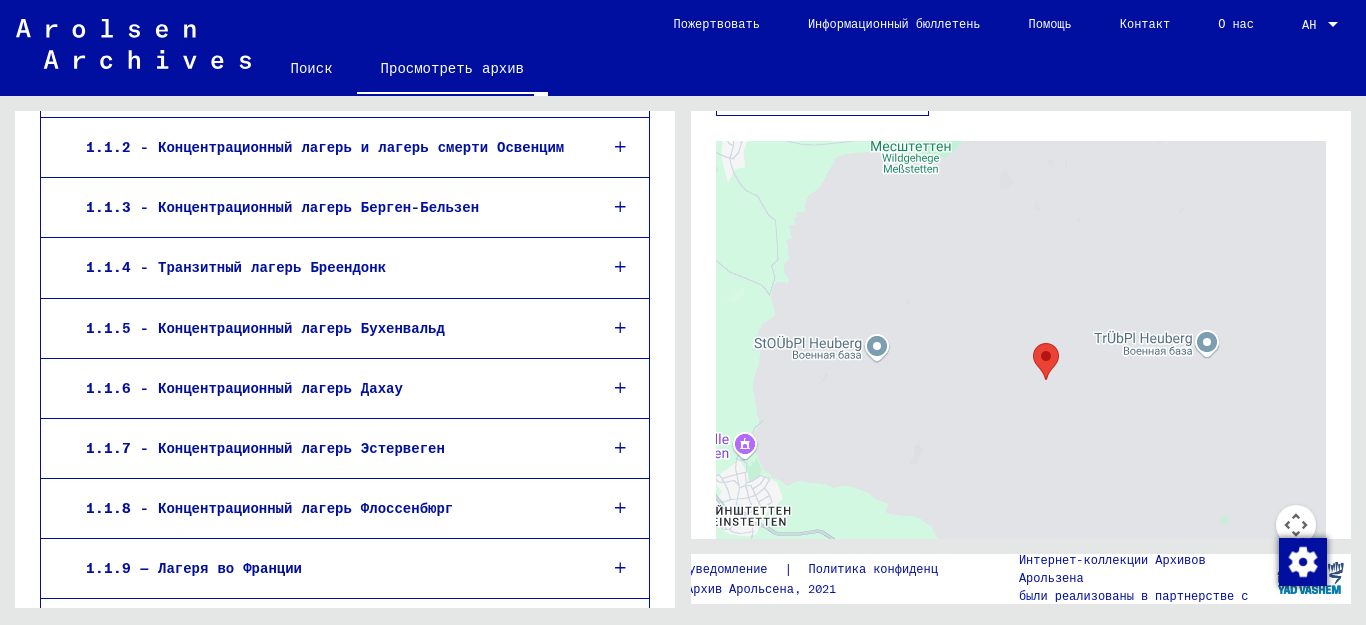 drag, startPoint x: 800, startPoint y: 463, endPoint x: 898, endPoint y: 457, distance: 98.1835 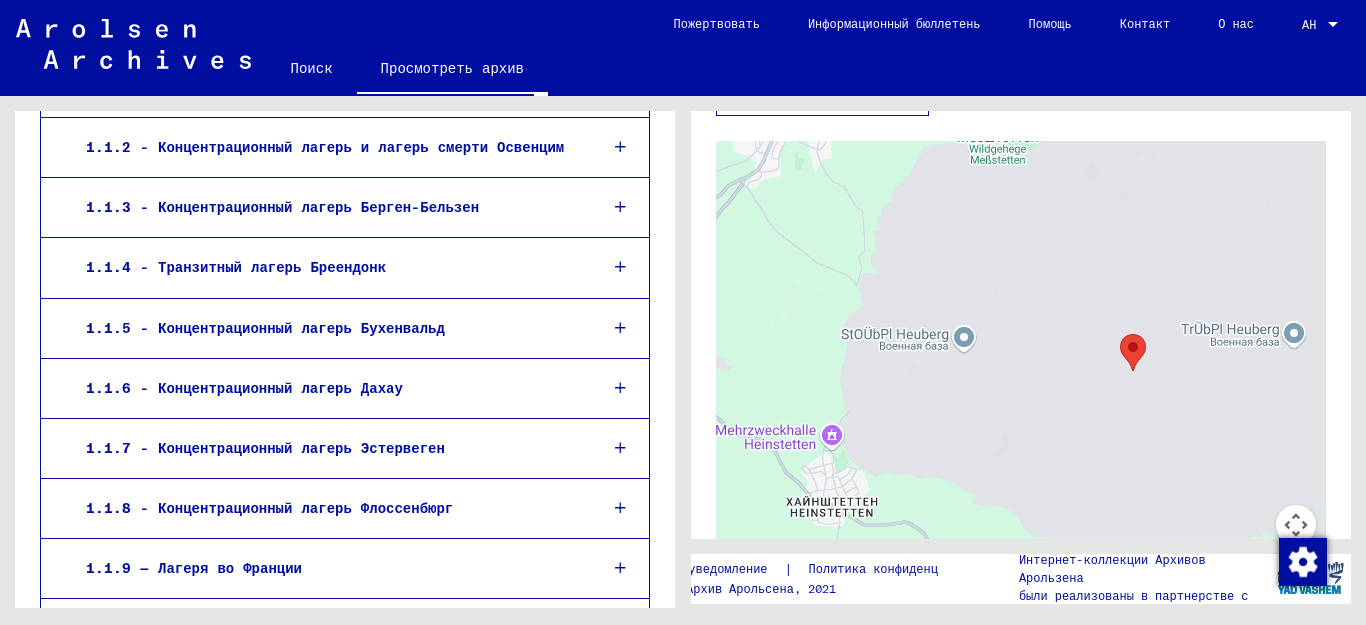 drag, startPoint x: 906, startPoint y: 420, endPoint x: 1000, endPoint y: 409, distance: 94.641426 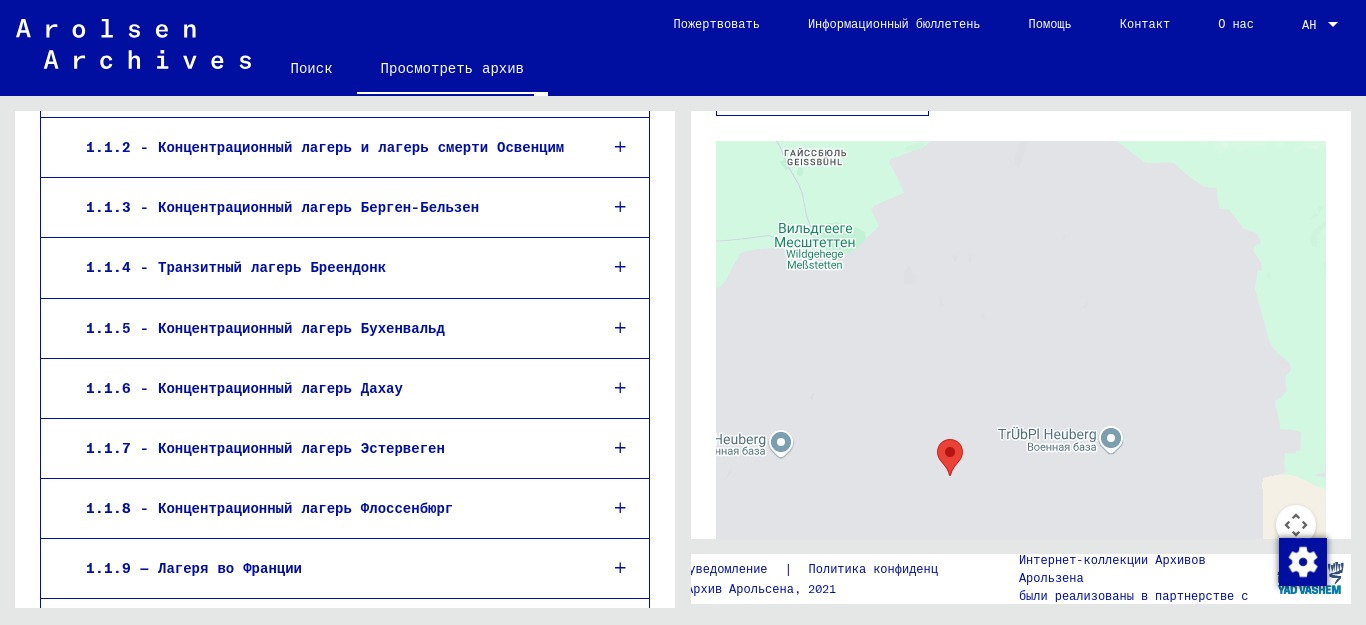 drag, startPoint x: 1188, startPoint y: 285, endPoint x: 1005, endPoint y: 393, distance: 212.49236 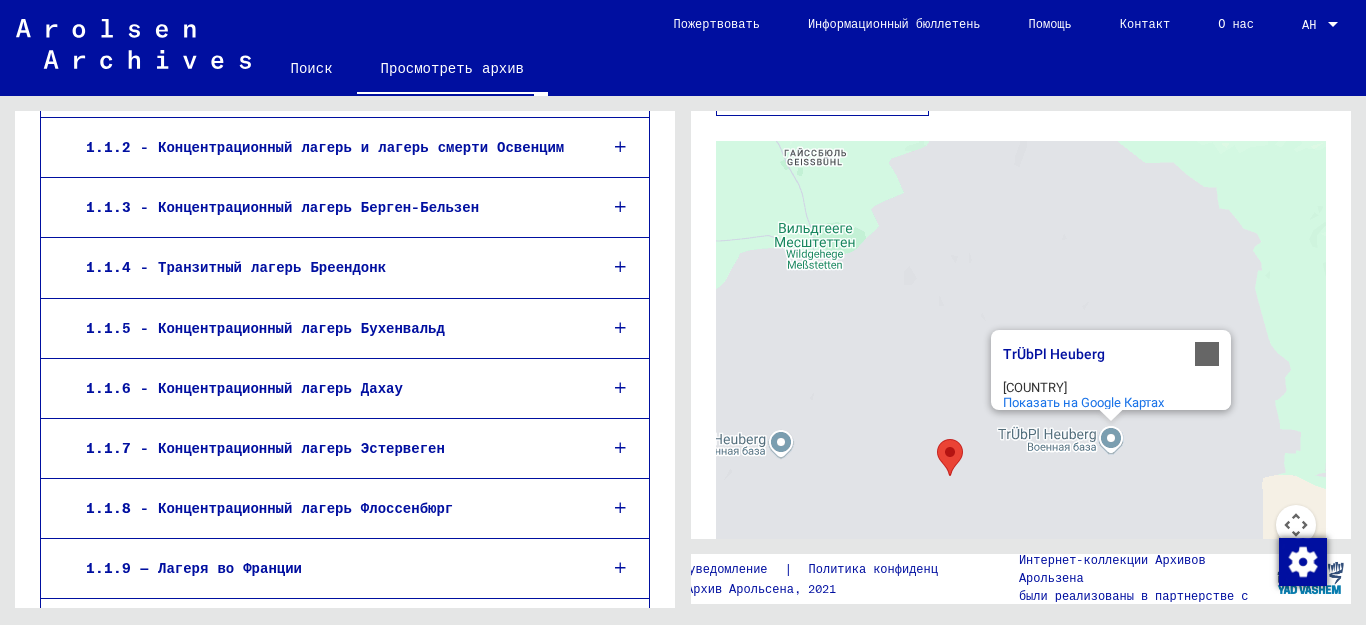 click on "TrÜbPl Heuberg" at bounding box center [1054, 354] 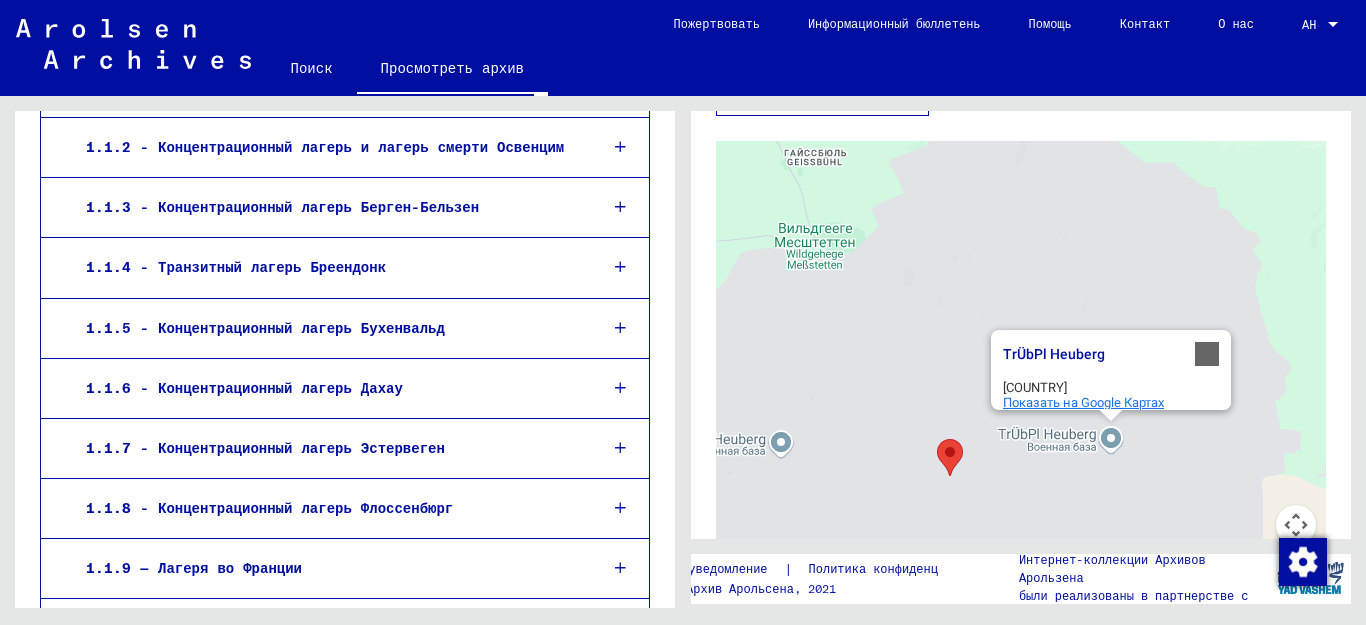 click on "Показать на Google Картах" 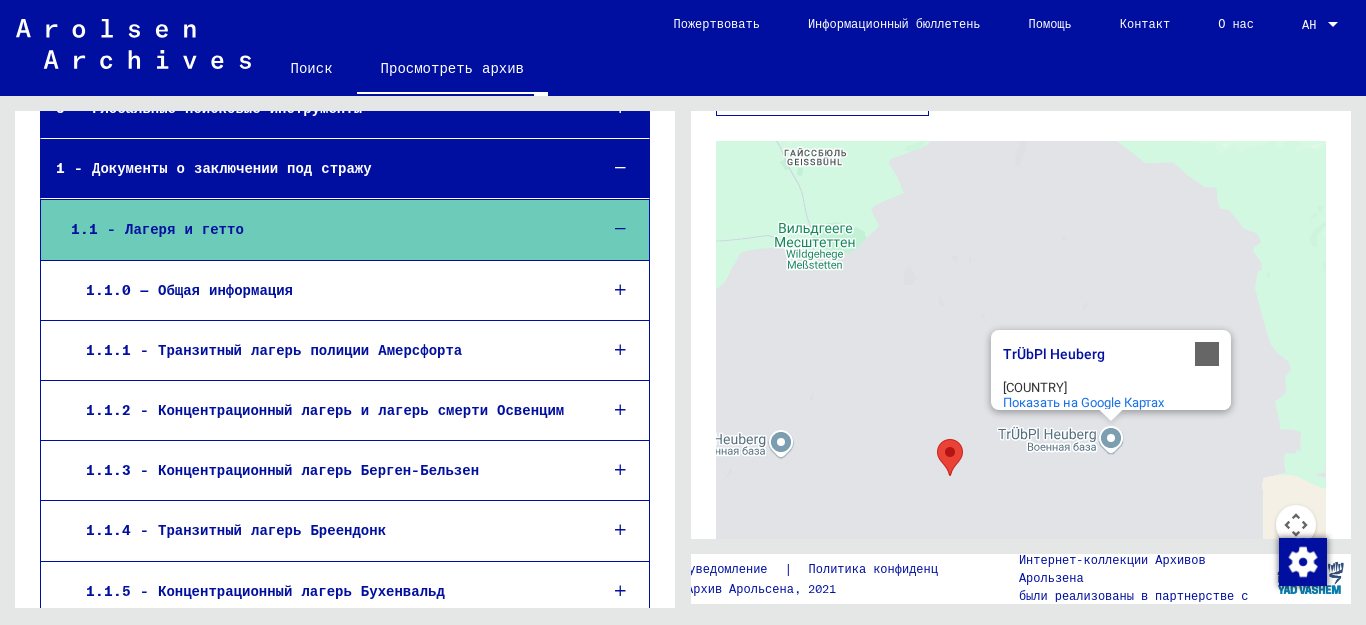 scroll, scrollTop: 100, scrollLeft: 0, axis: vertical 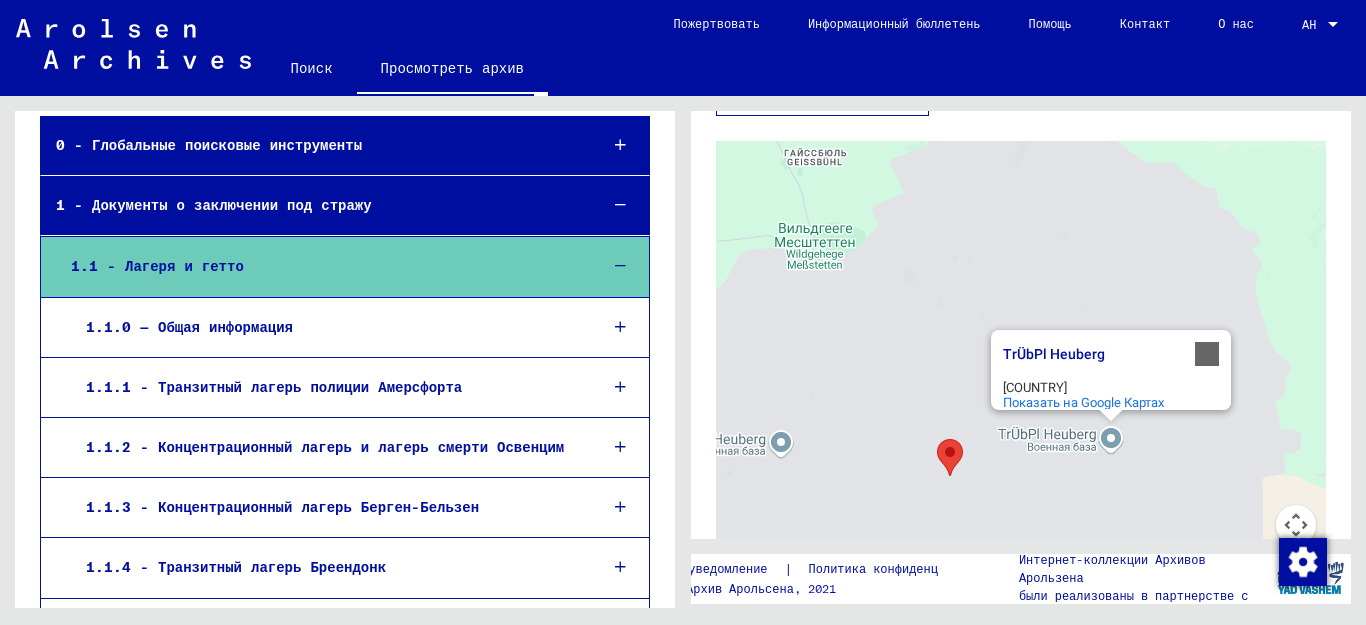 click at bounding box center (620, 327) 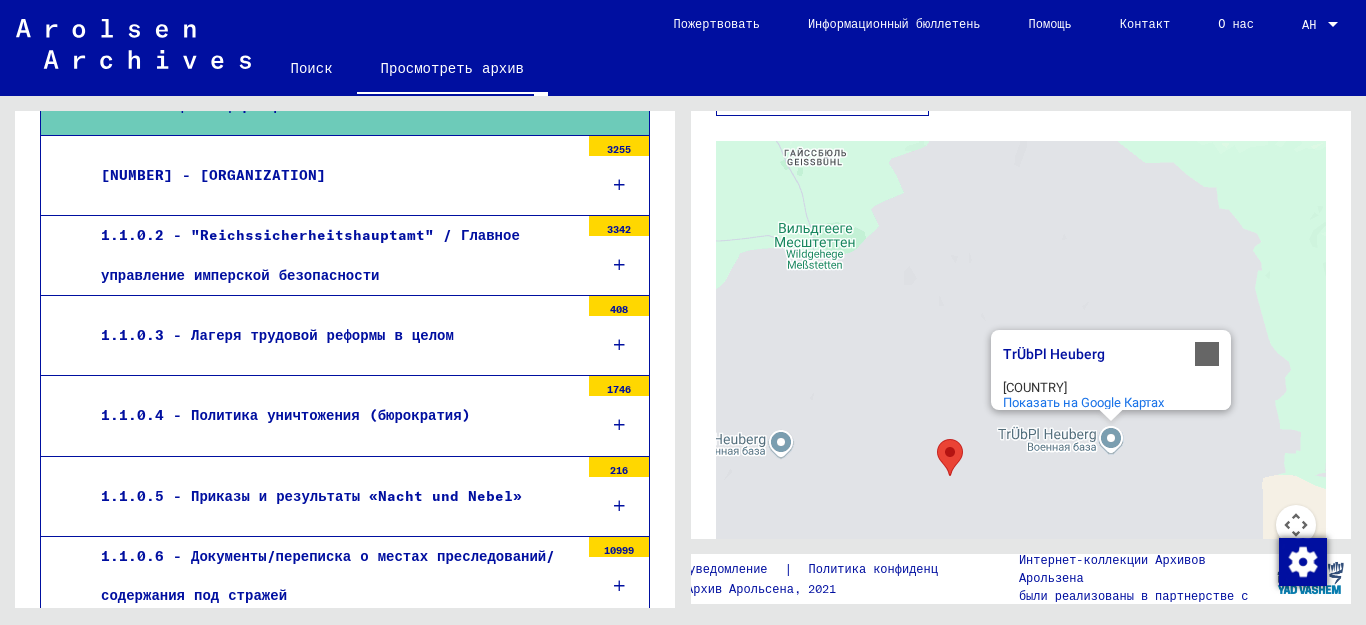 scroll, scrollTop: 400, scrollLeft: 0, axis: vertical 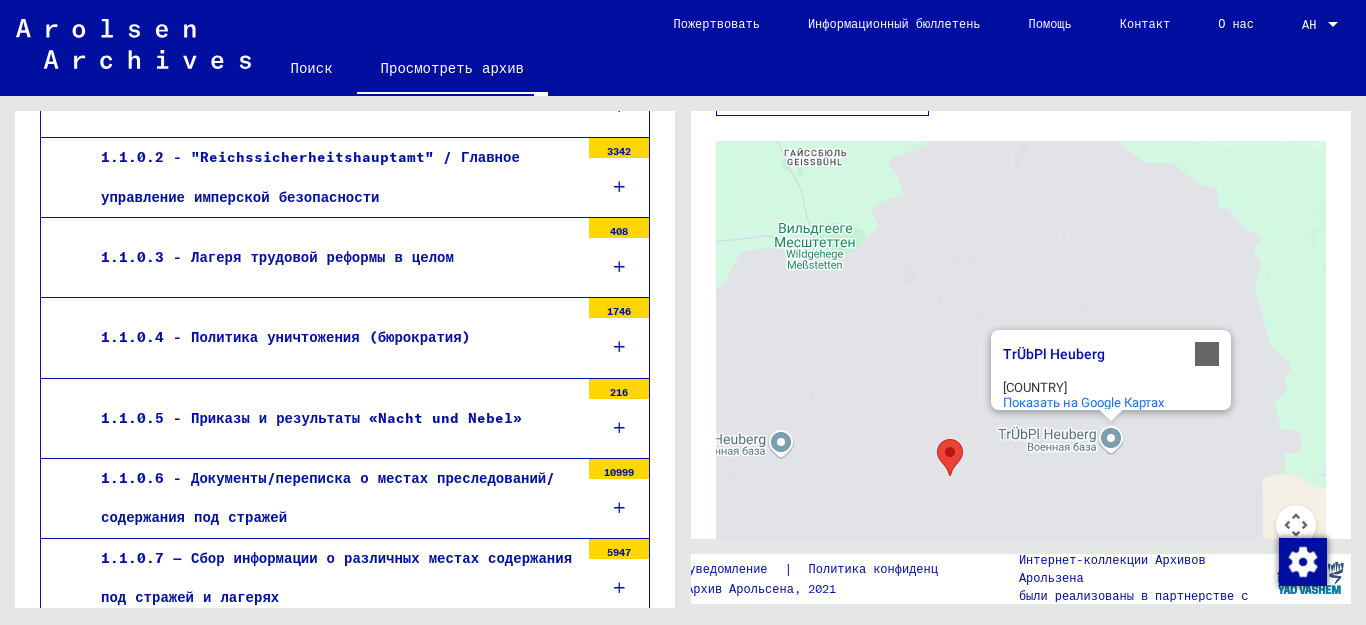 click at bounding box center (619, 187) 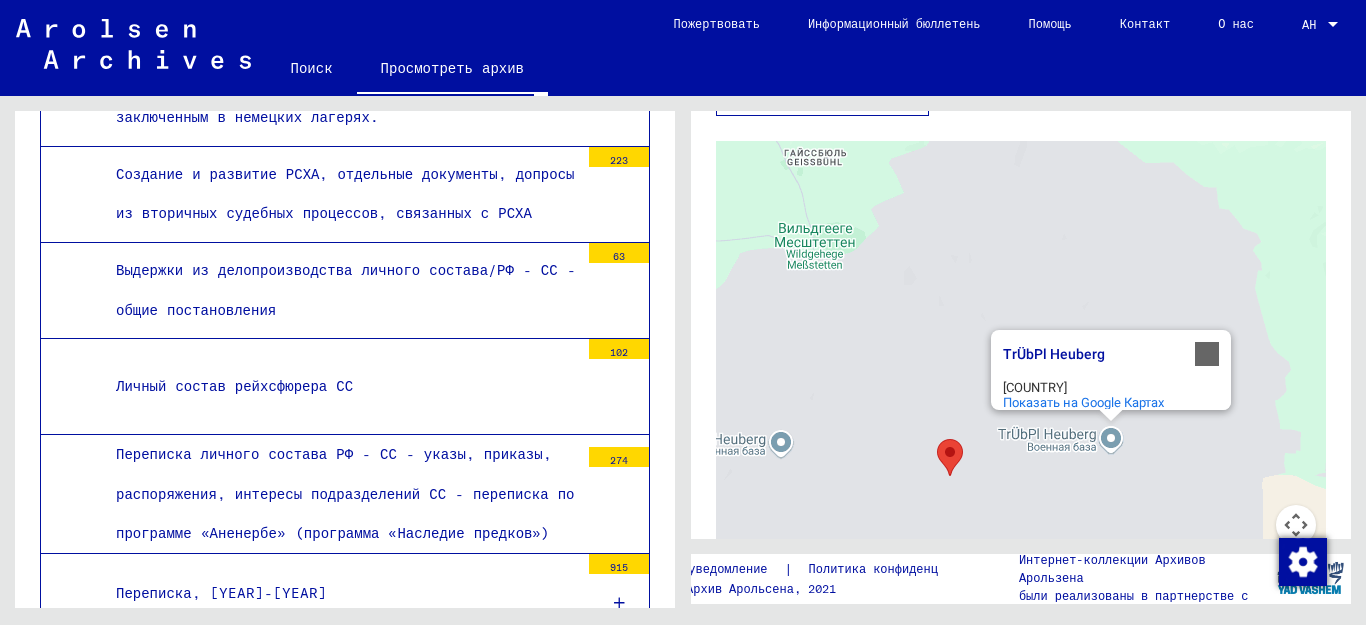 scroll, scrollTop: 2299, scrollLeft: 0, axis: vertical 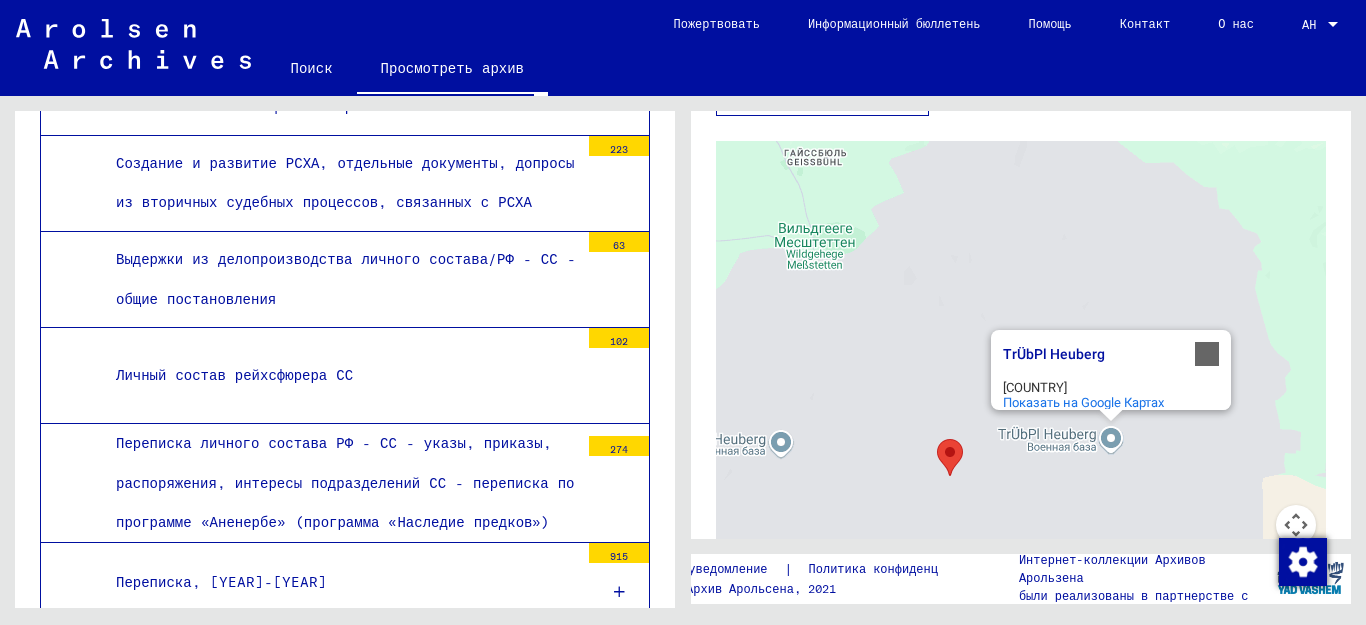click on "Личный состав рейхсфюрера СС" at bounding box center (234, 375) 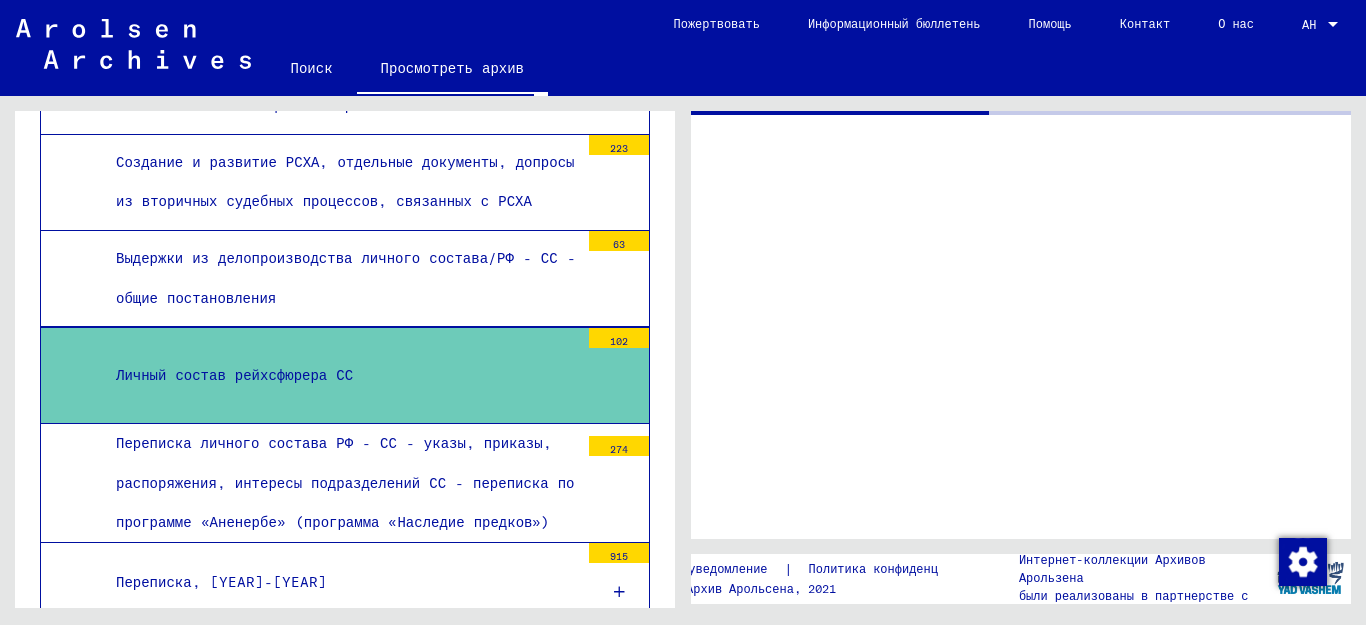 scroll, scrollTop: 0, scrollLeft: 0, axis: both 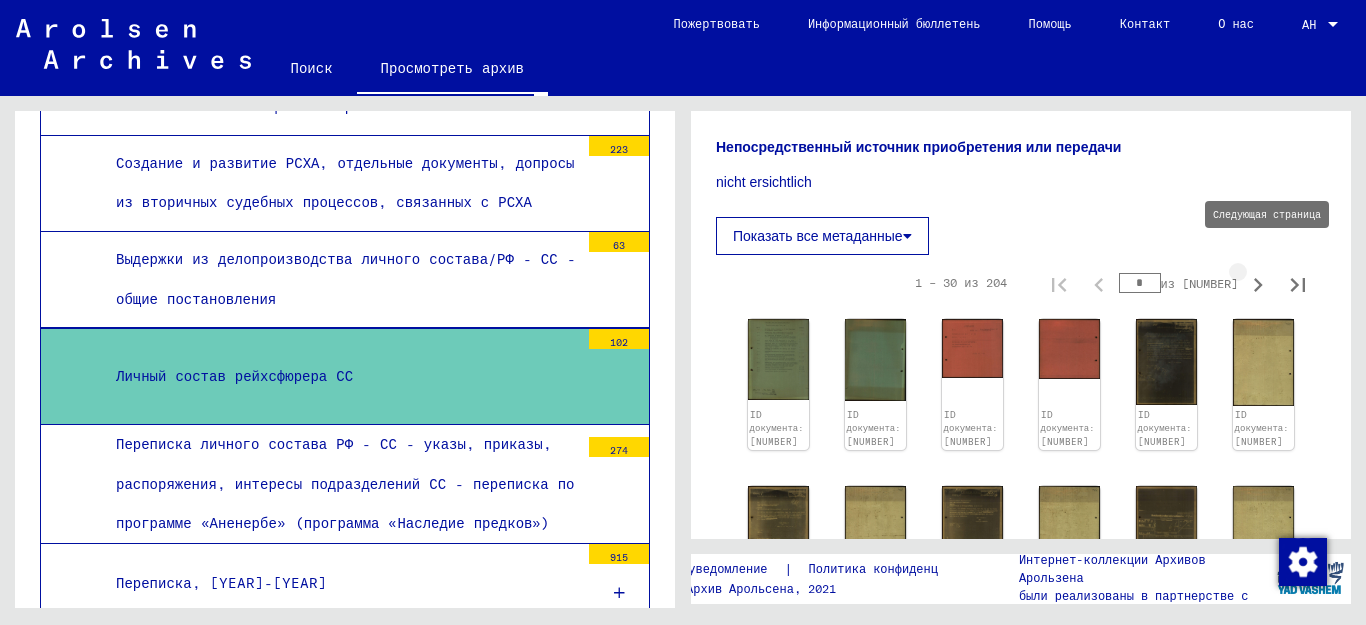 click 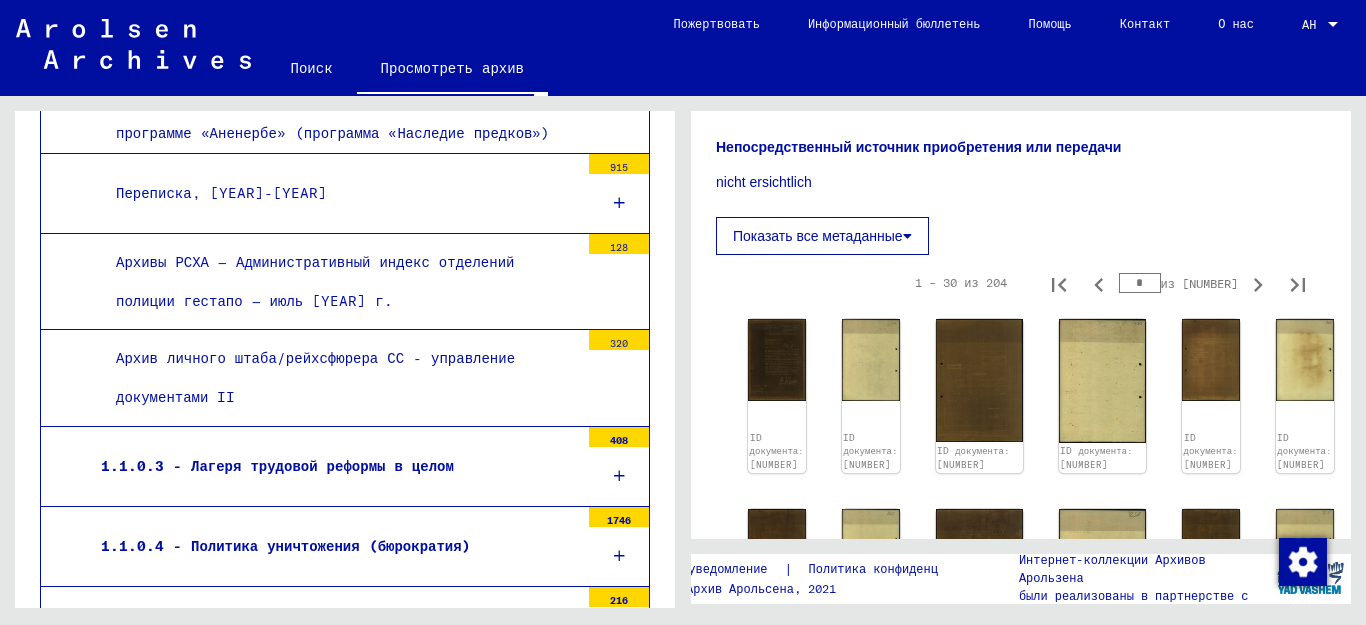 scroll, scrollTop: 2698, scrollLeft: 0, axis: vertical 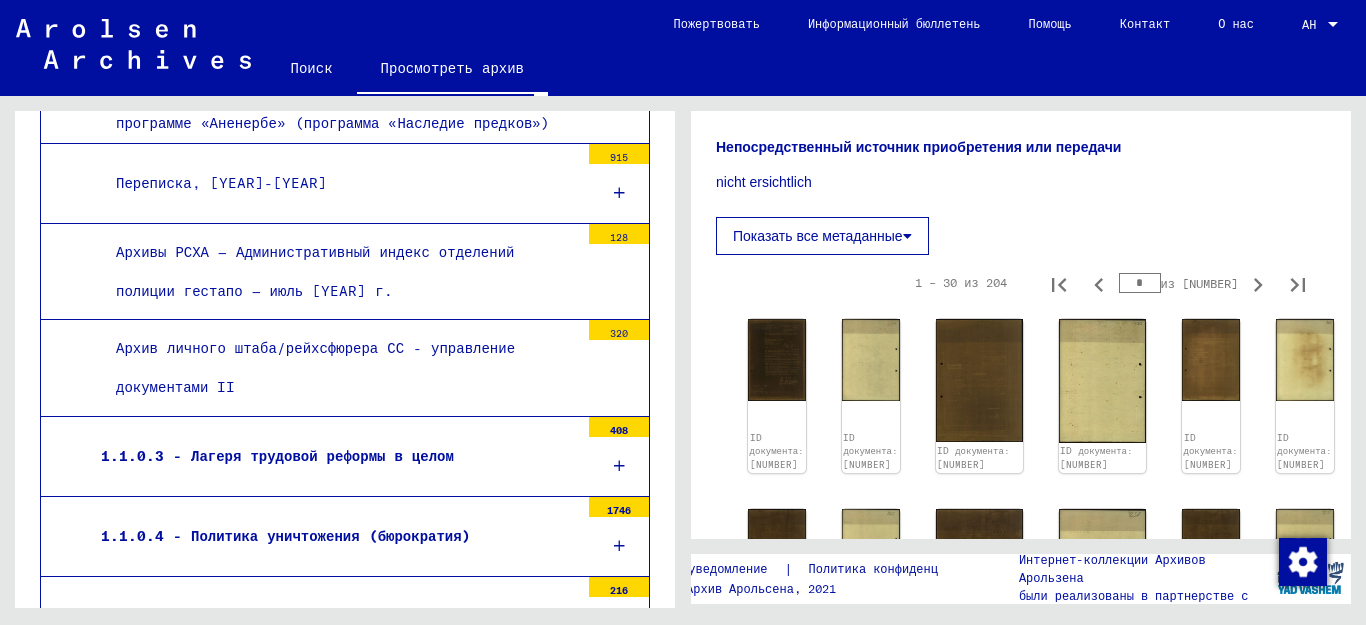 click on "1.1.0.3 - Лагеря трудовой реформы в целом" at bounding box center (277, 456) 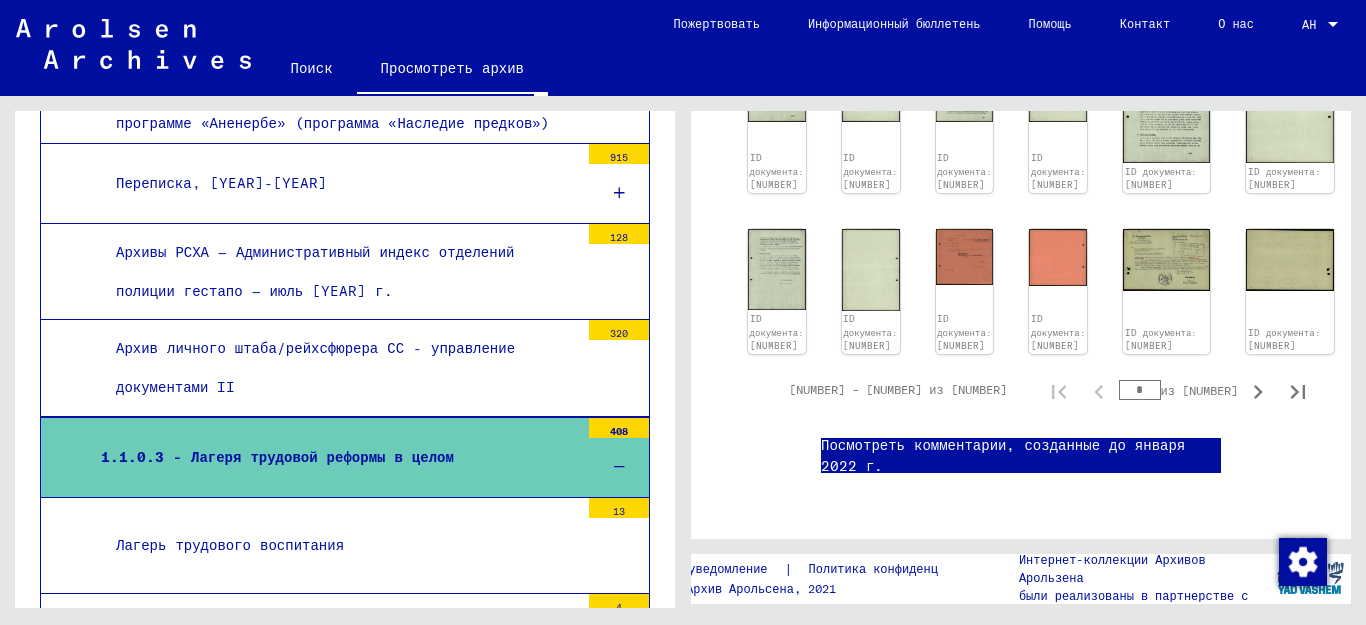 scroll, scrollTop: 663, scrollLeft: 0, axis: vertical 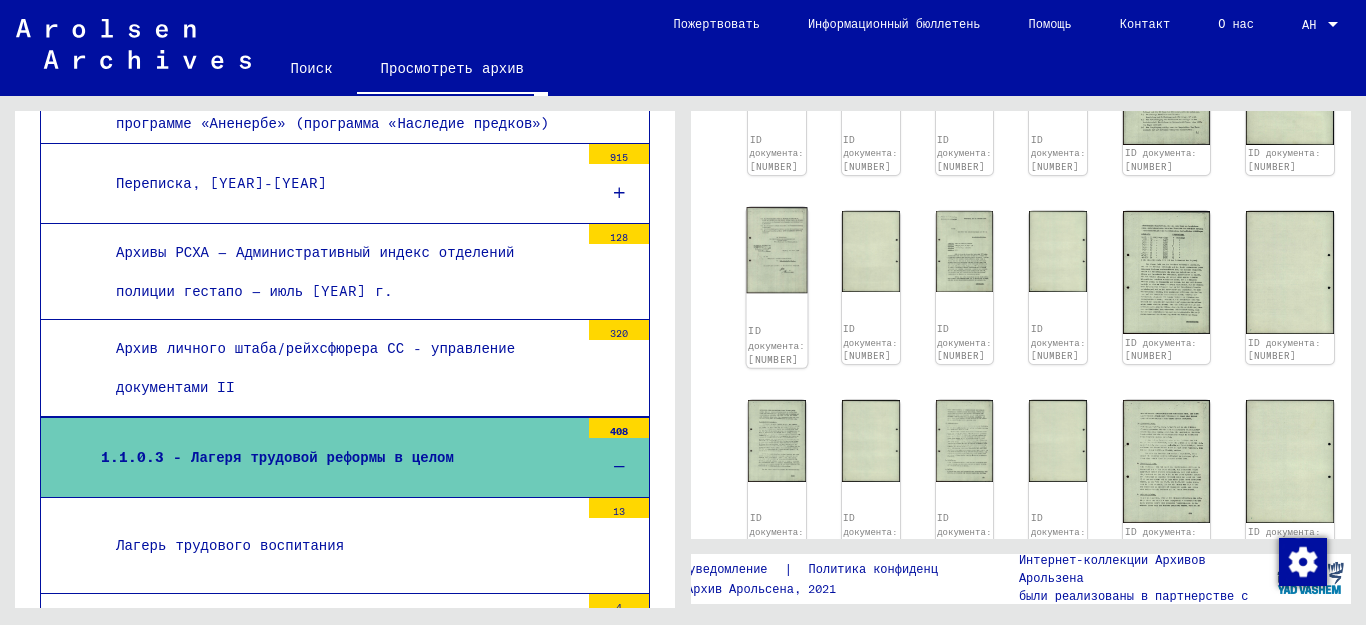 click 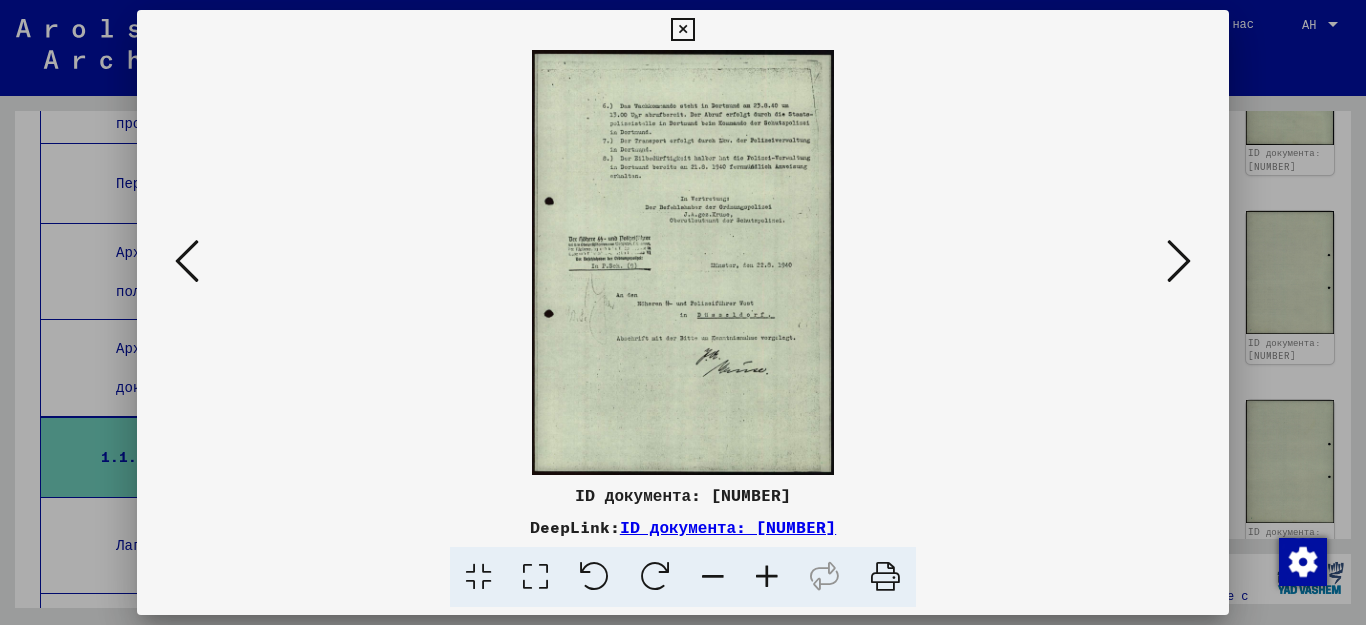 click at bounding box center (535, 577) 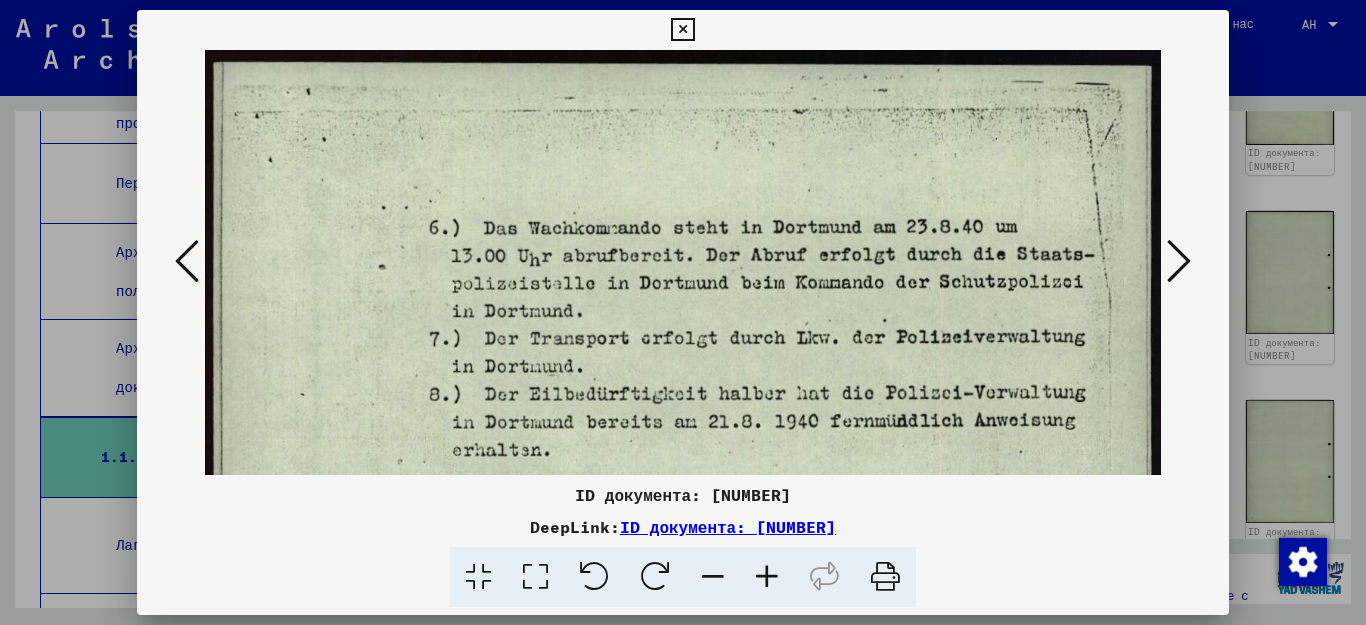 click at bounding box center [1179, 261] 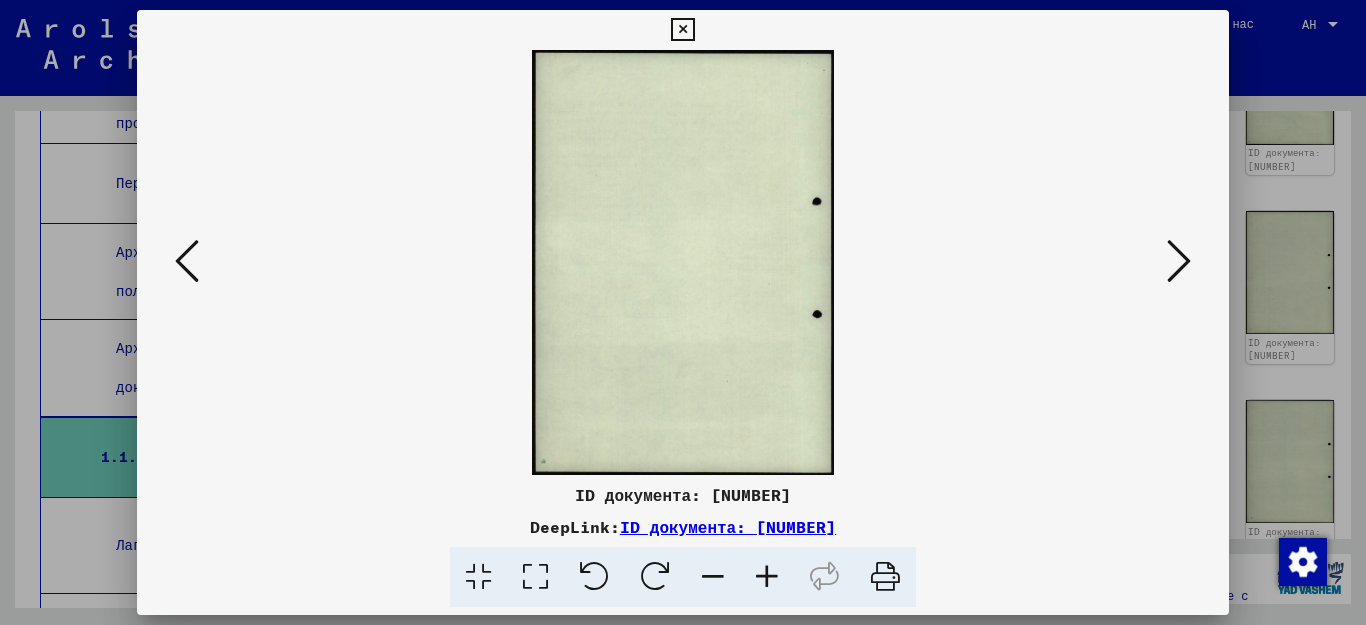 click at bounding box center (187, 261) 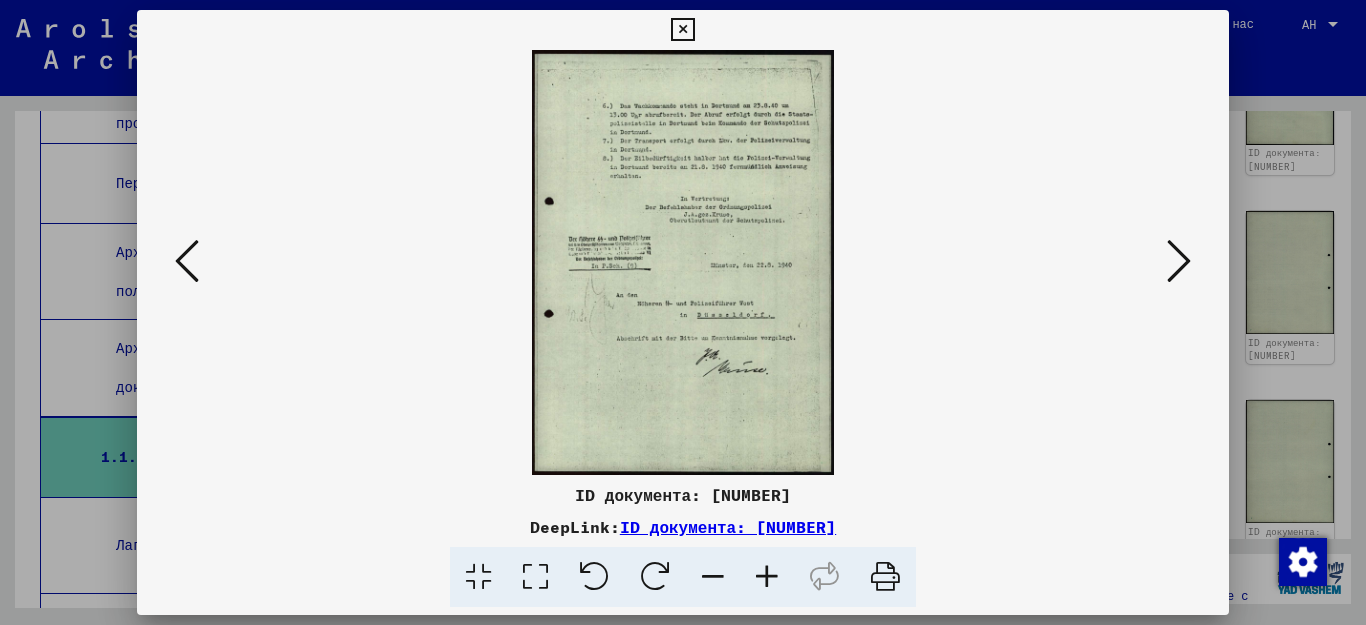 click at bounding box center (535, 577) 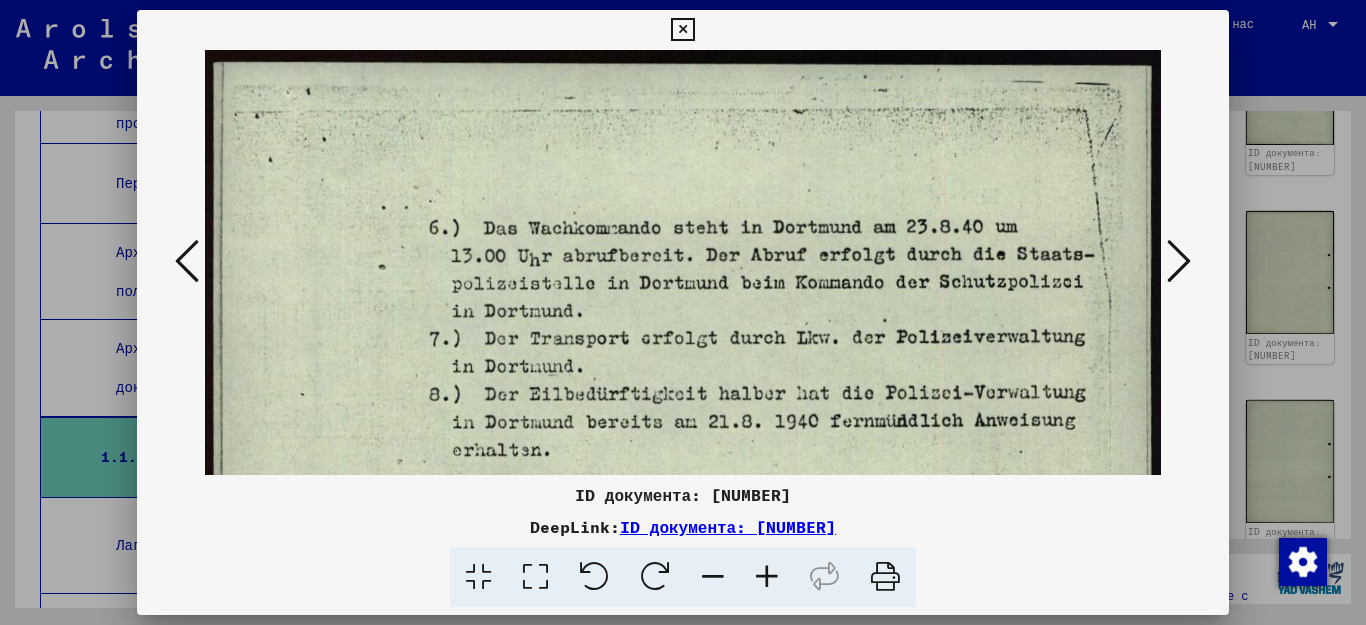 click at bounding box center [1179, 261] 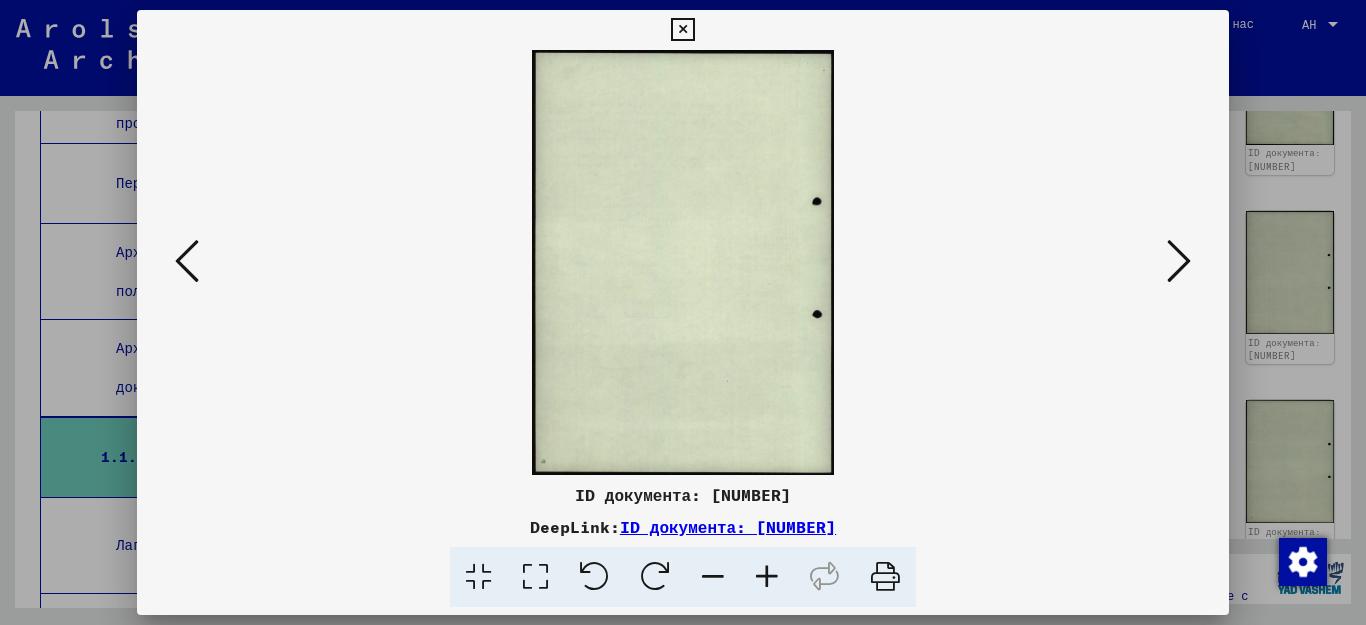 click at bounding box center [1179, 261] 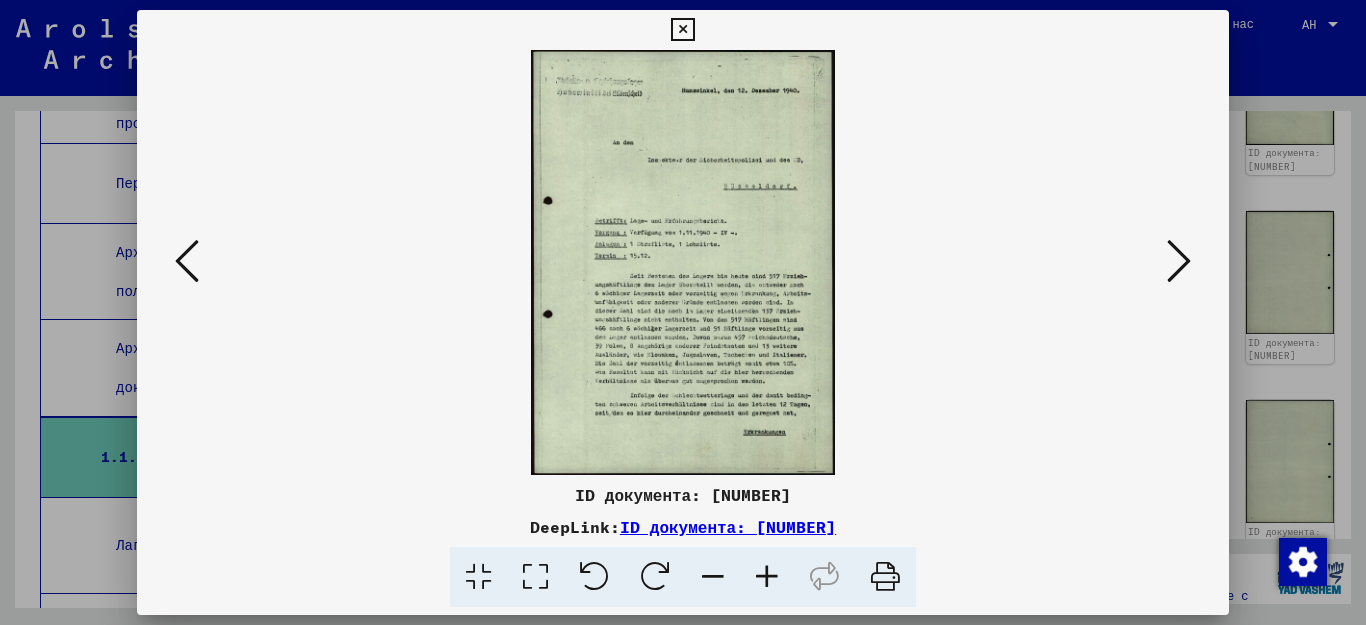 click at bounding box center [1179, 261] 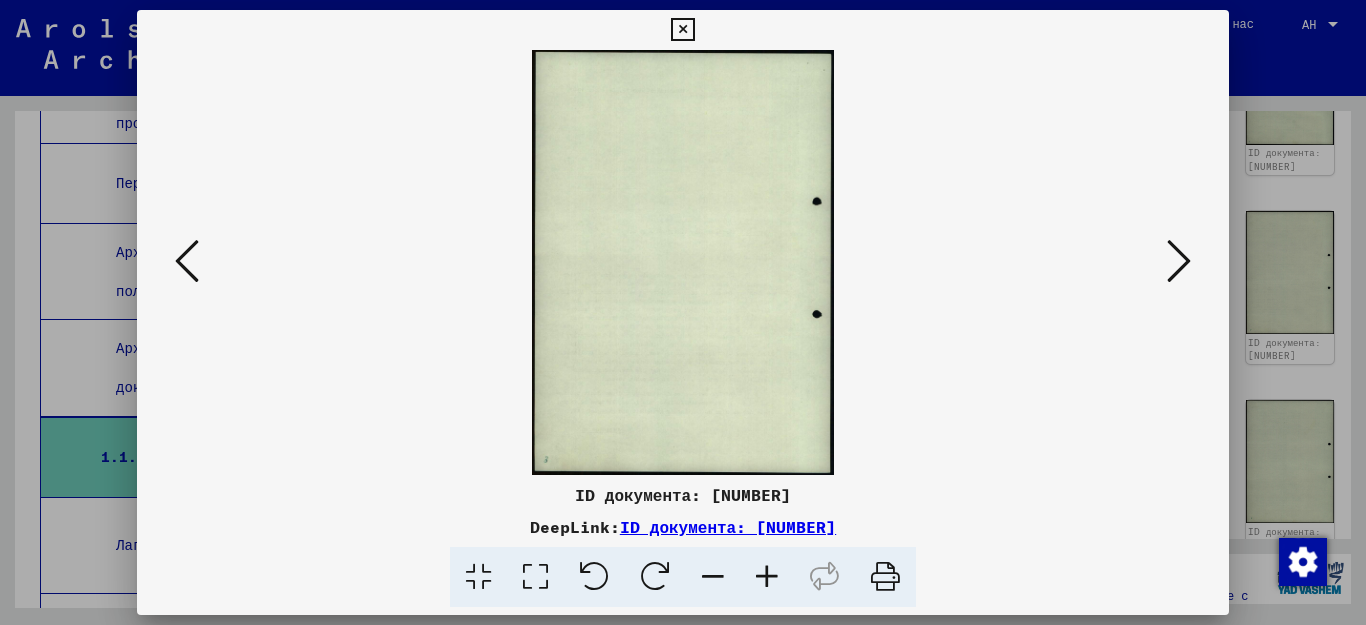 click at bounding box center [1179, 261] 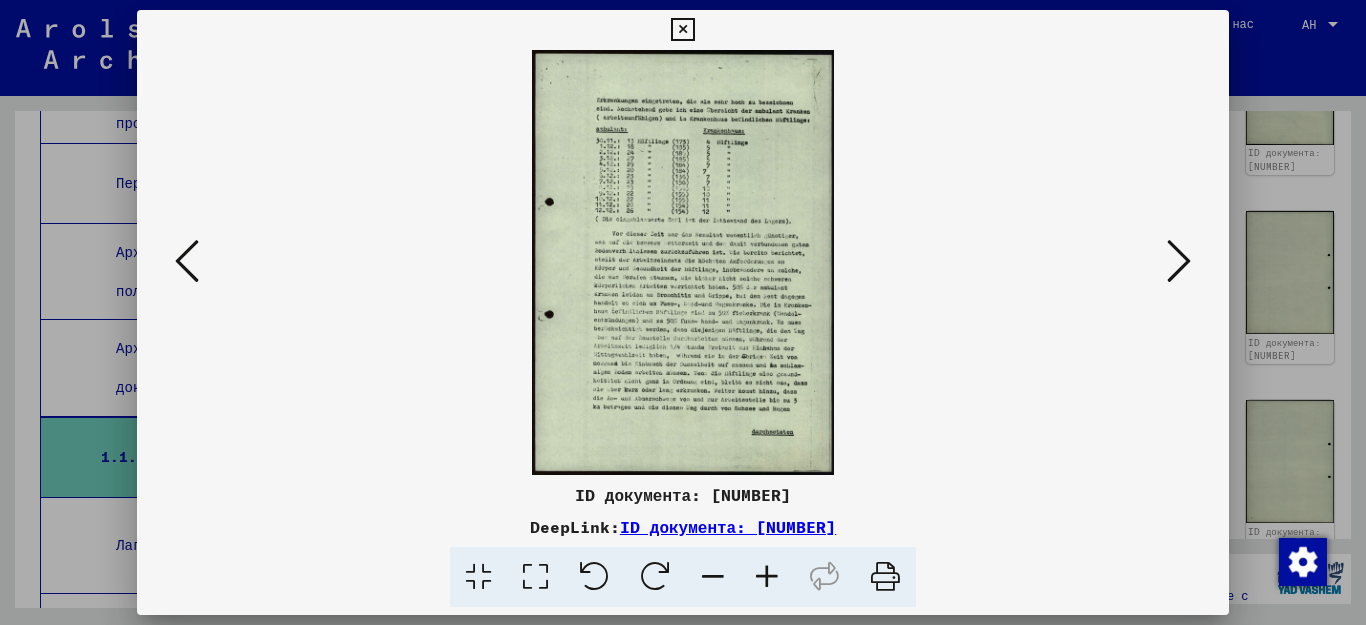 click at bounding box center (535, 577) 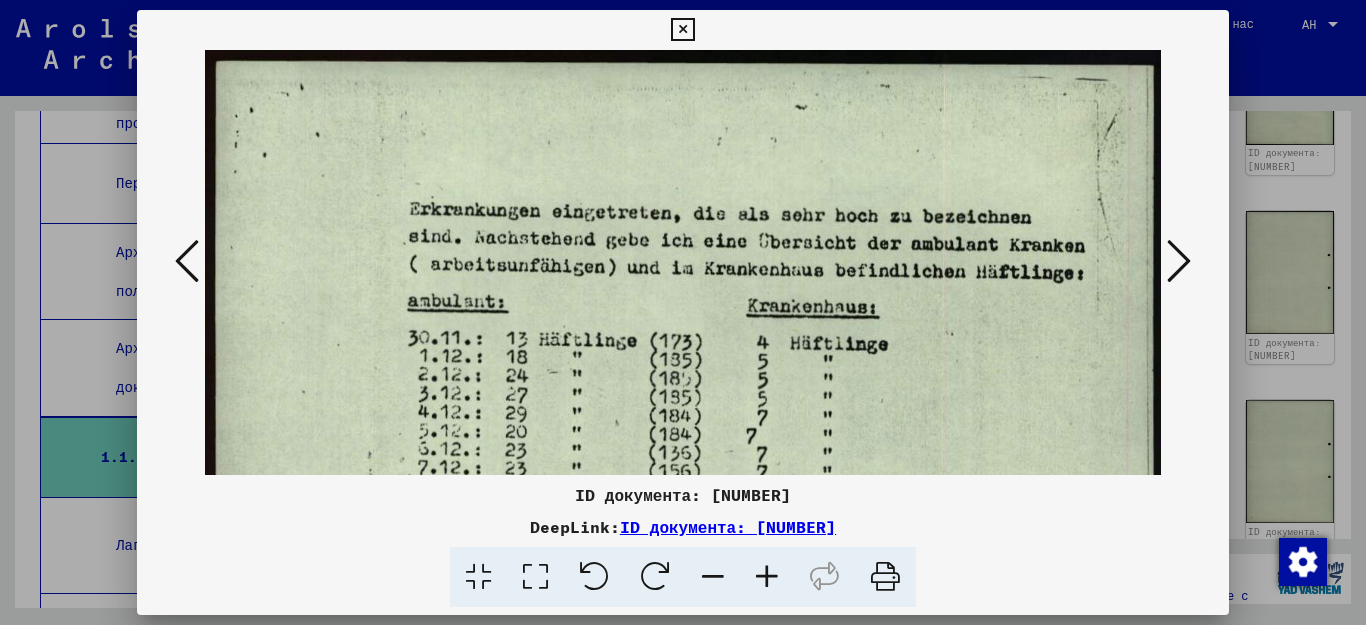click at bounding box center (1179, 261) 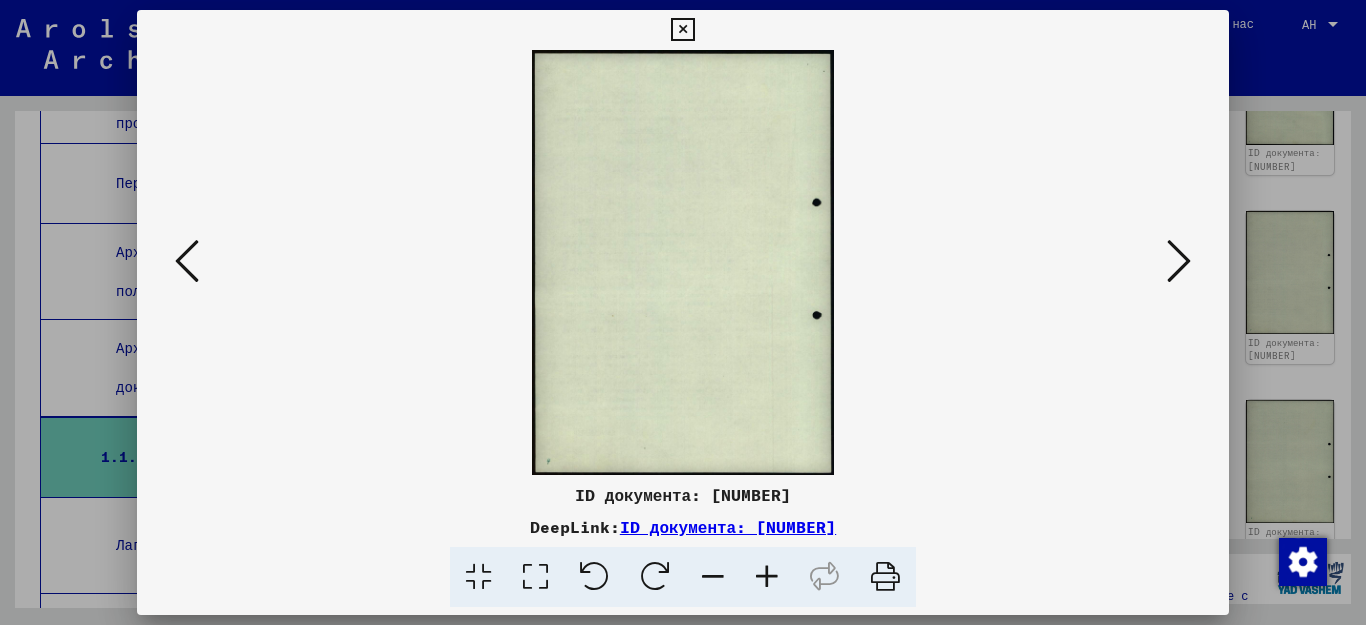 click at bounding box center (1179, 261) 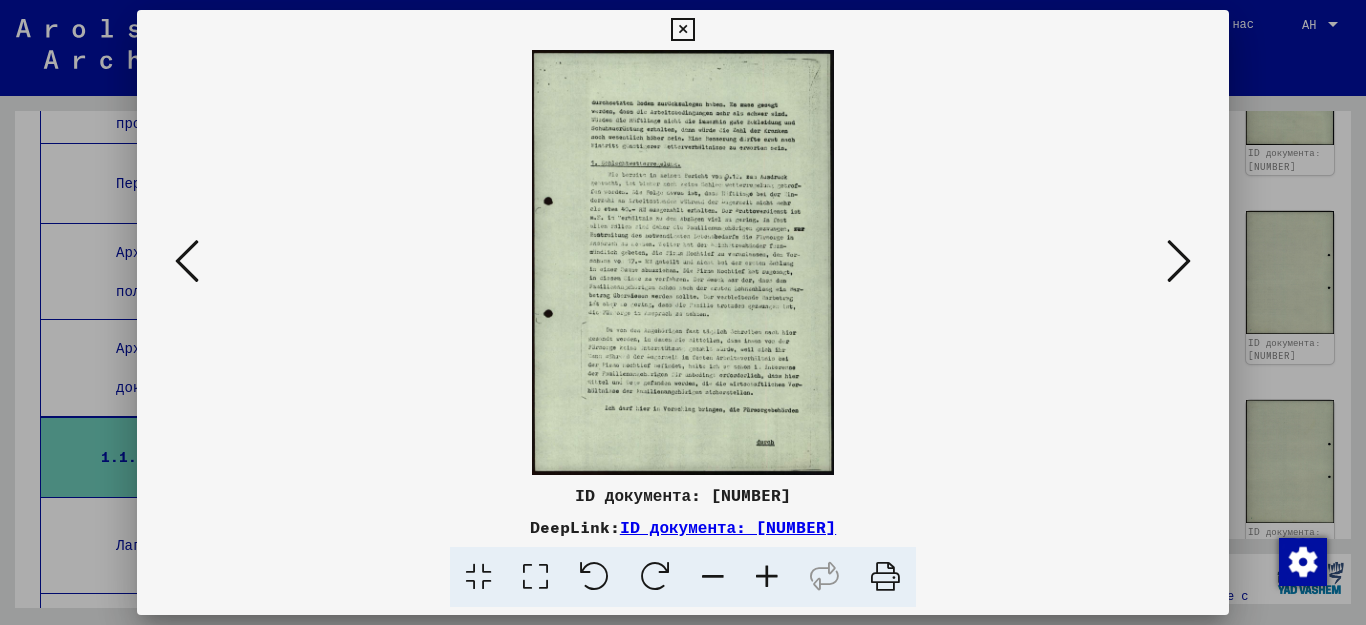 click at bounding box center (1179, 261) 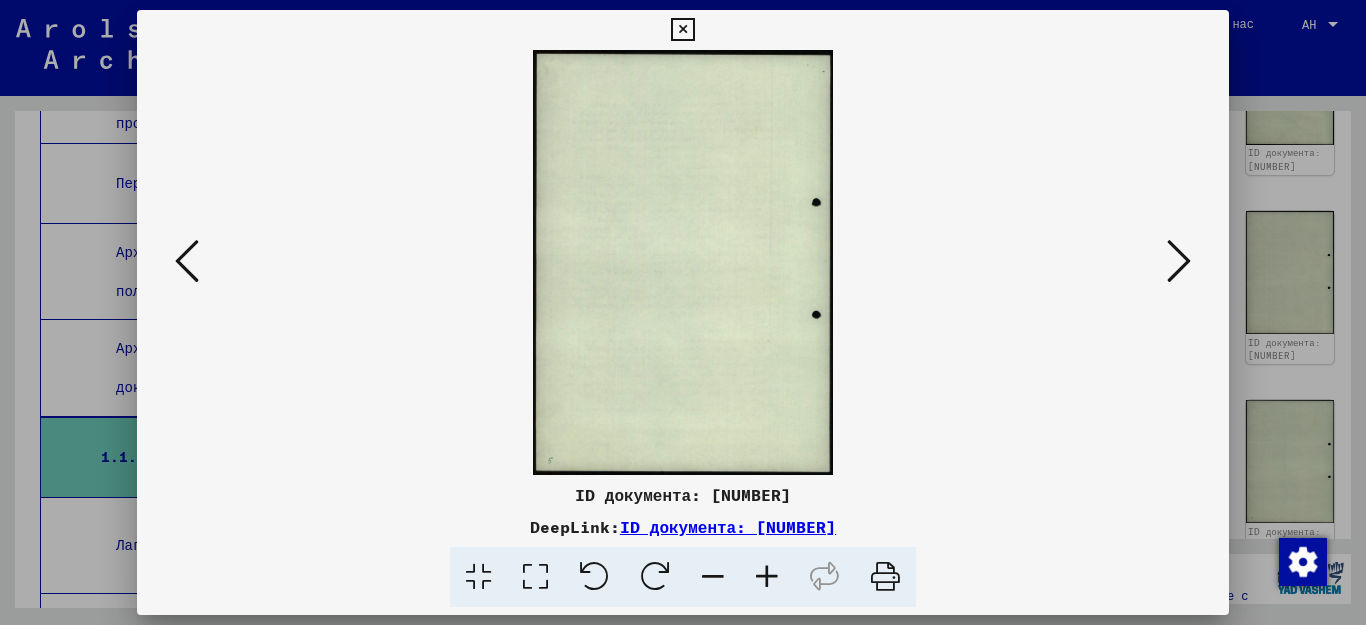 click at bounding box center [1179, 261] 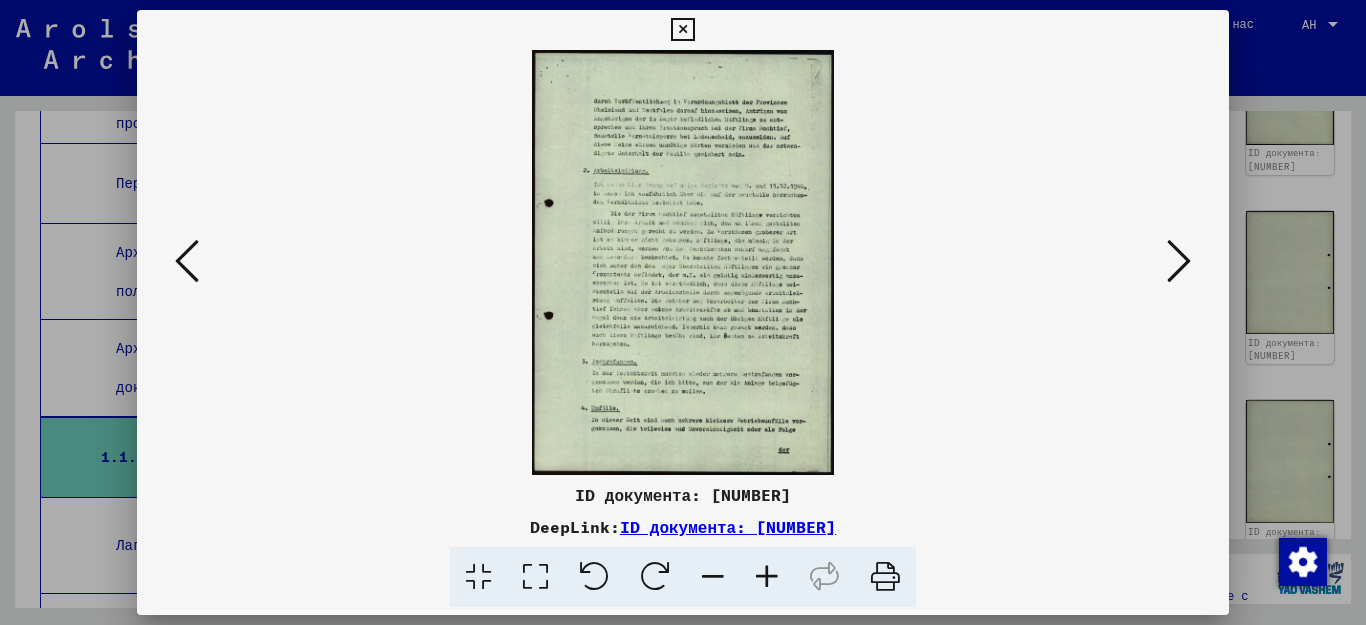 click at bounding box center (1179, 261) 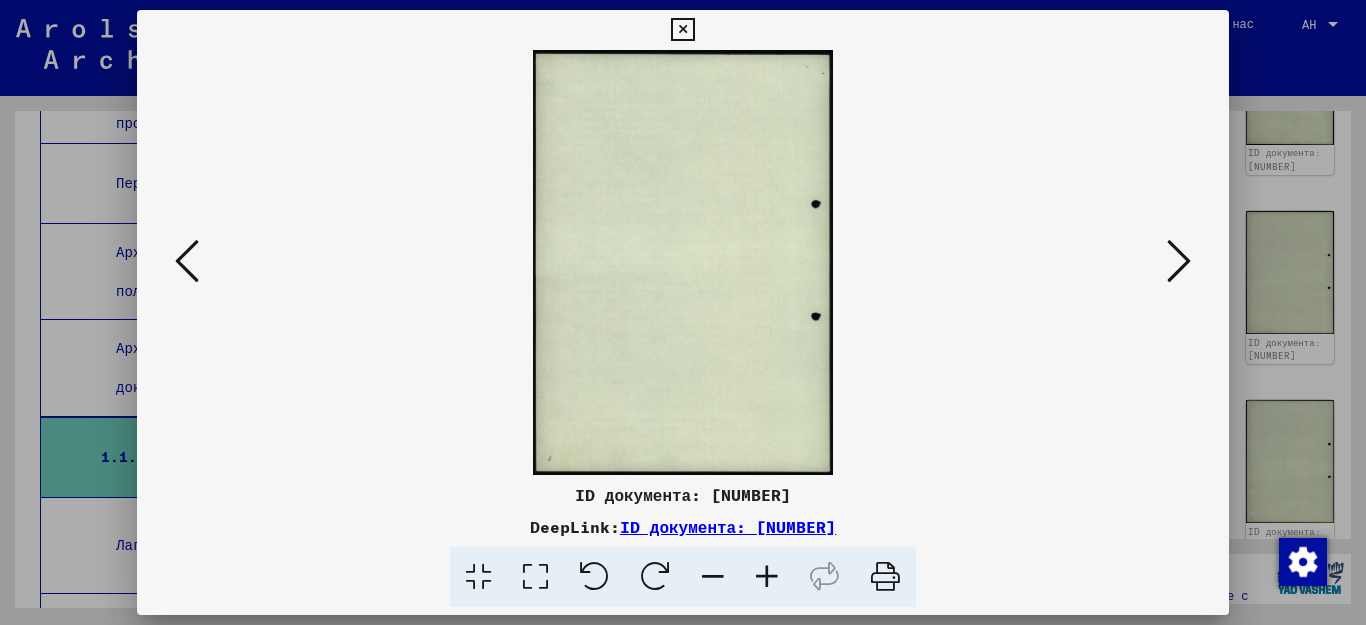 click at bounding box center (1179, 261) 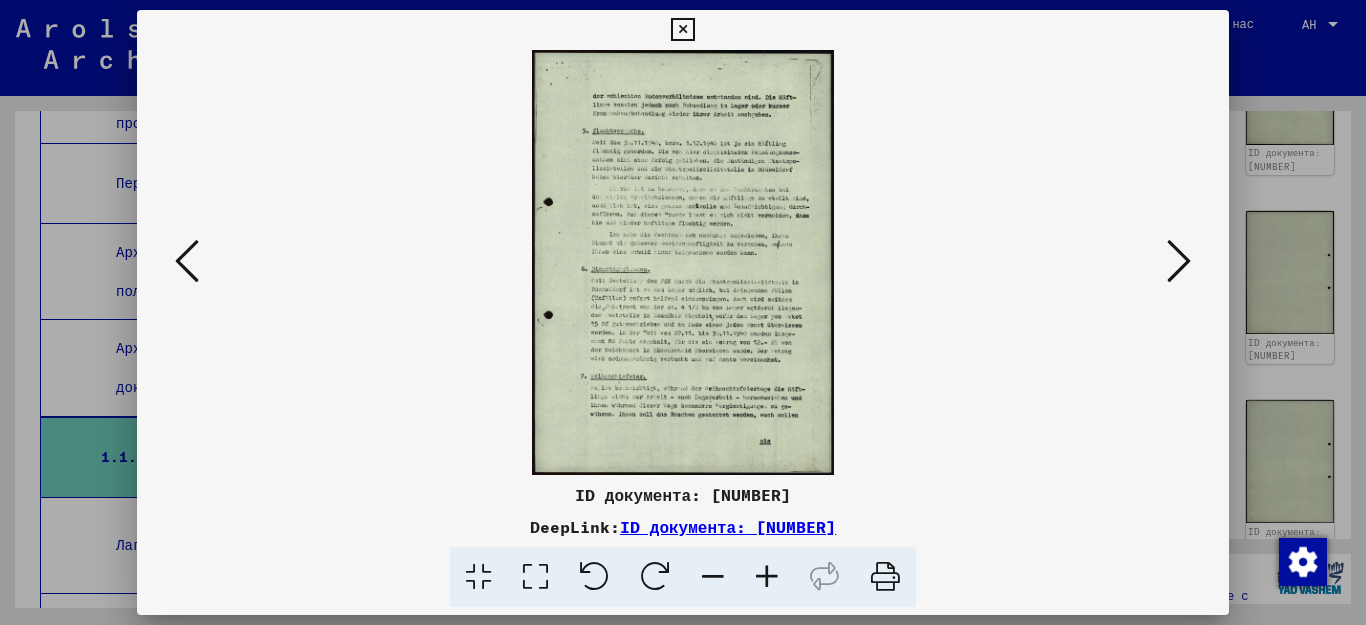 click at bounding box center [1179, 261] 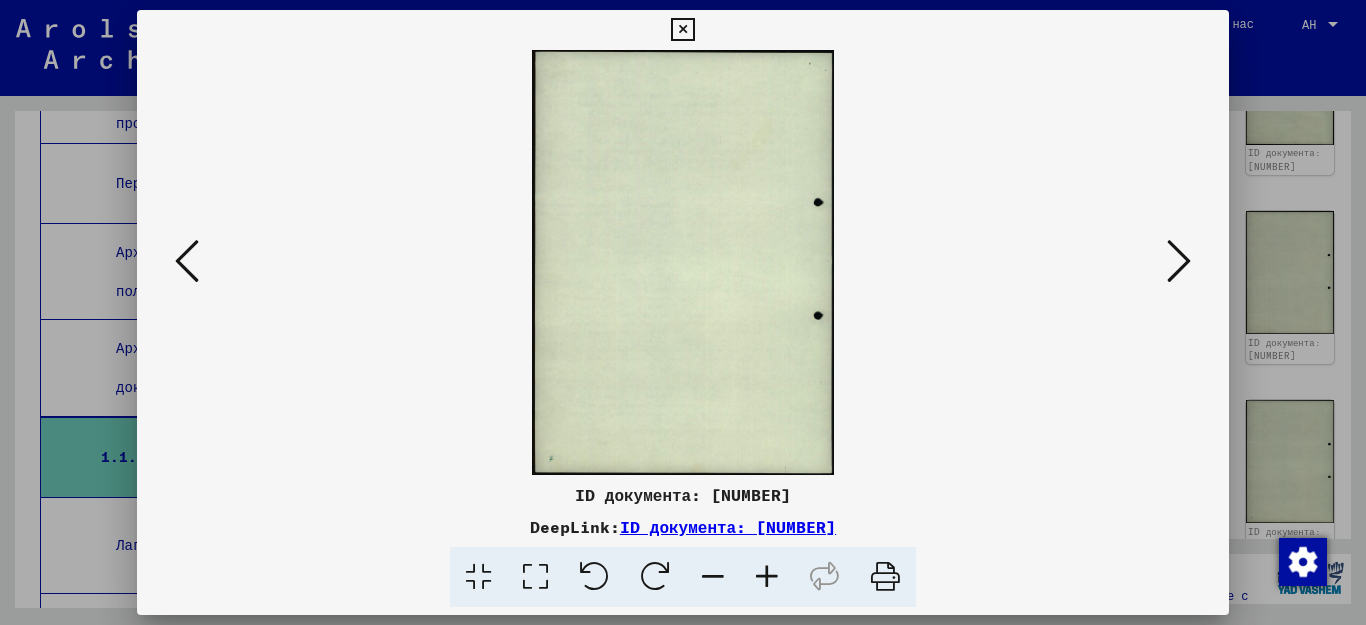 click at bounding box center [1179, 261] 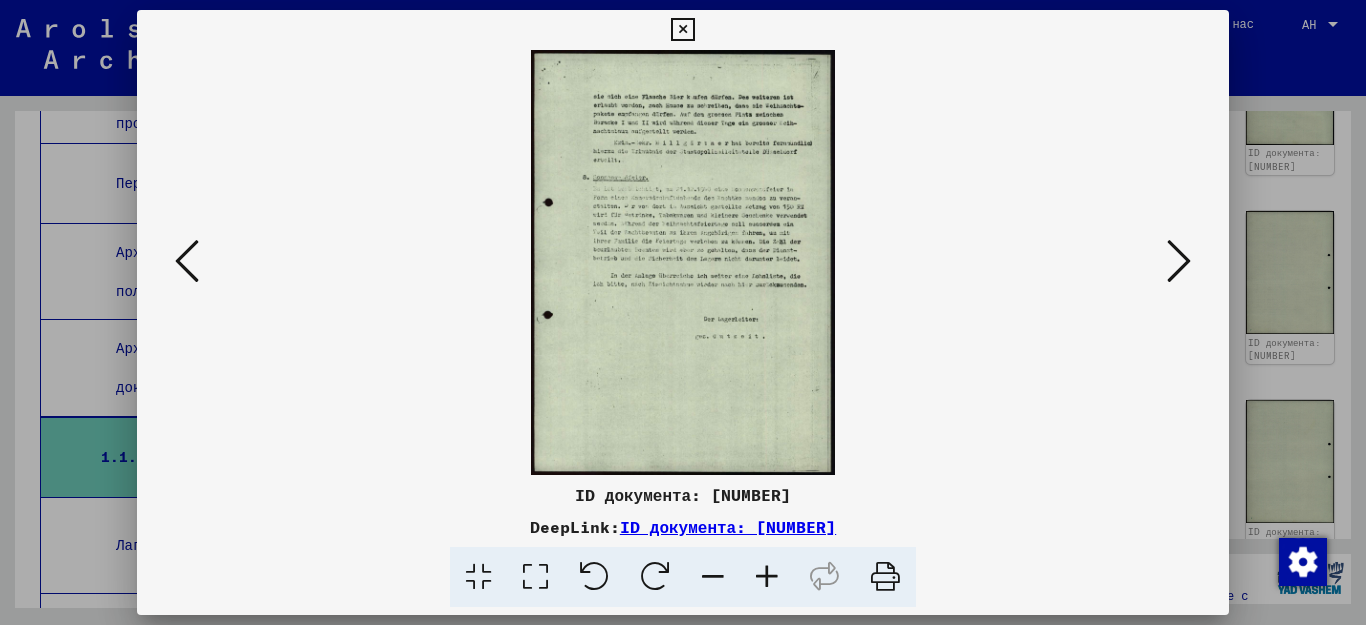 click at bounding box center (682, 30) 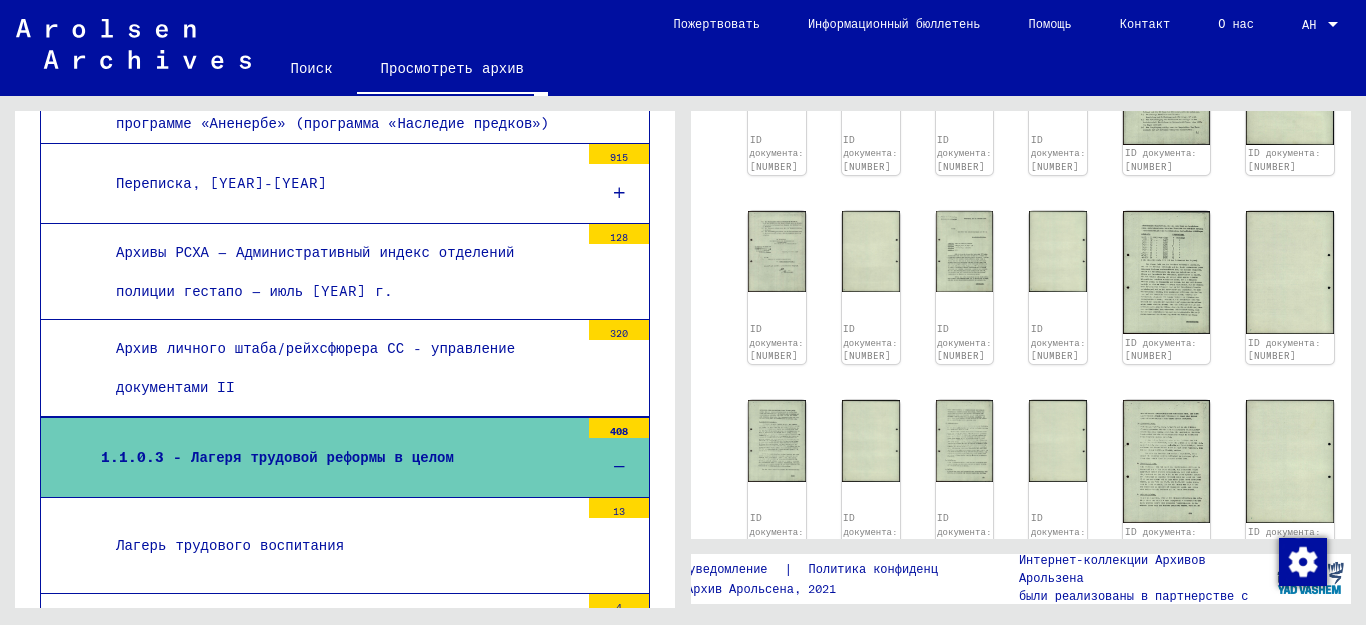scroll, scrollTop: 2797, scrollLeft: 0, axis: vertical 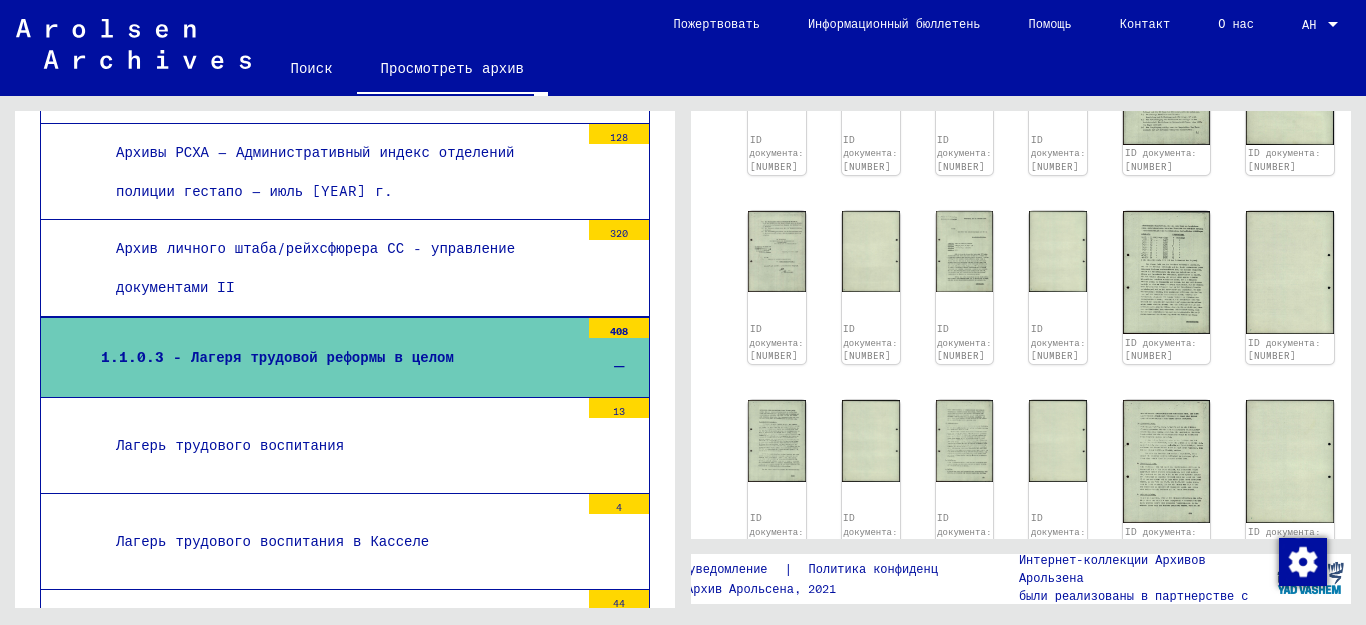 click on "Лагерь трудового воспитания 13" at bounding box center [345, 446] 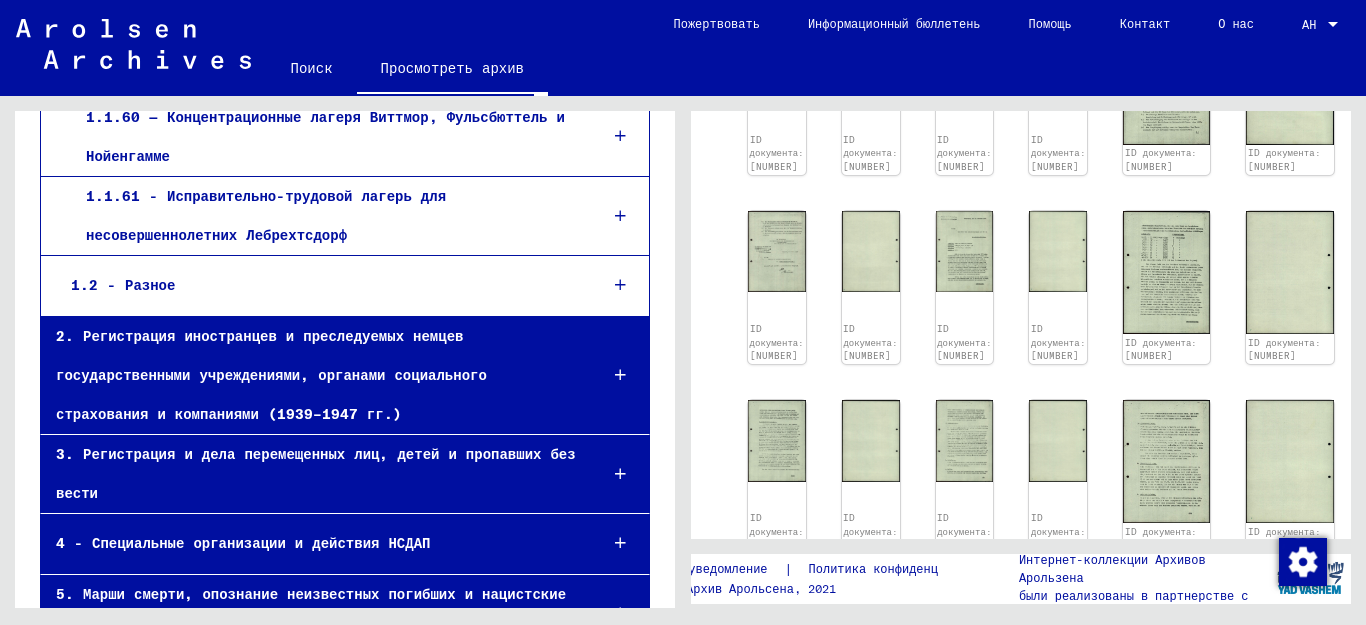 scroll, scrollTop: 7808, scrollLeft: 0, axis: vertical 